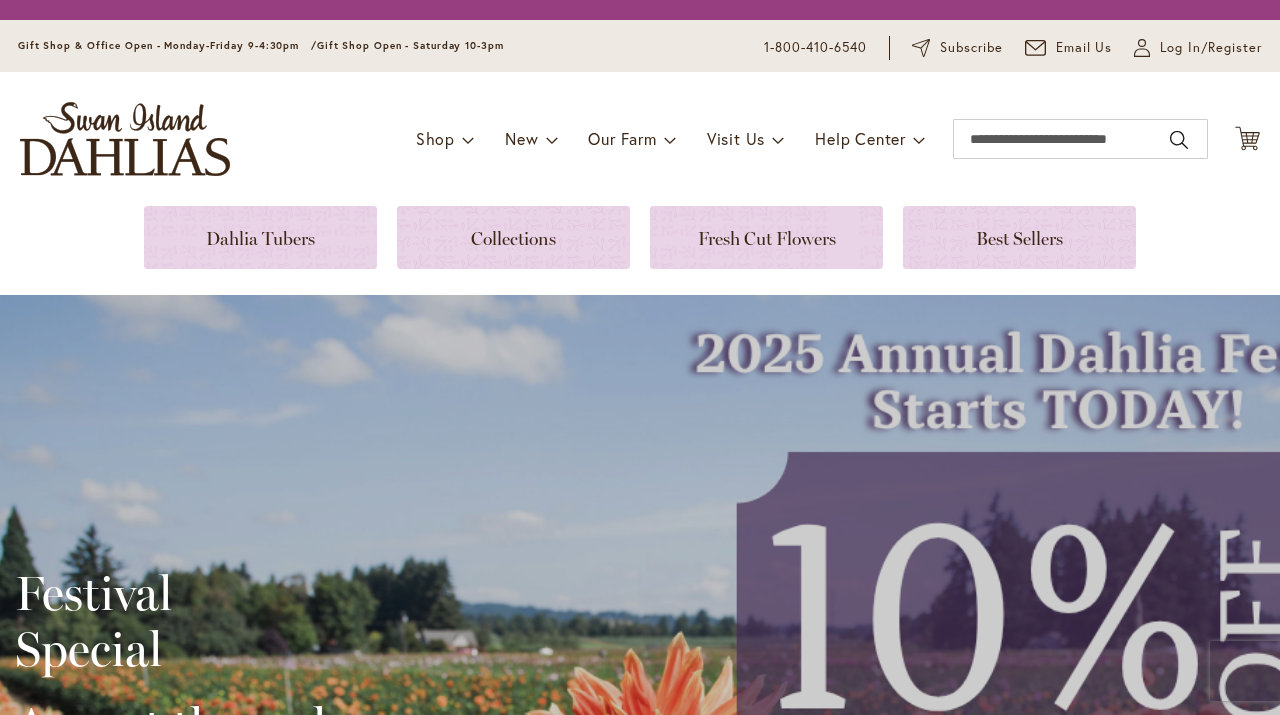 scroll, scrollTop: 0, scrollLeft: 0, axis: both 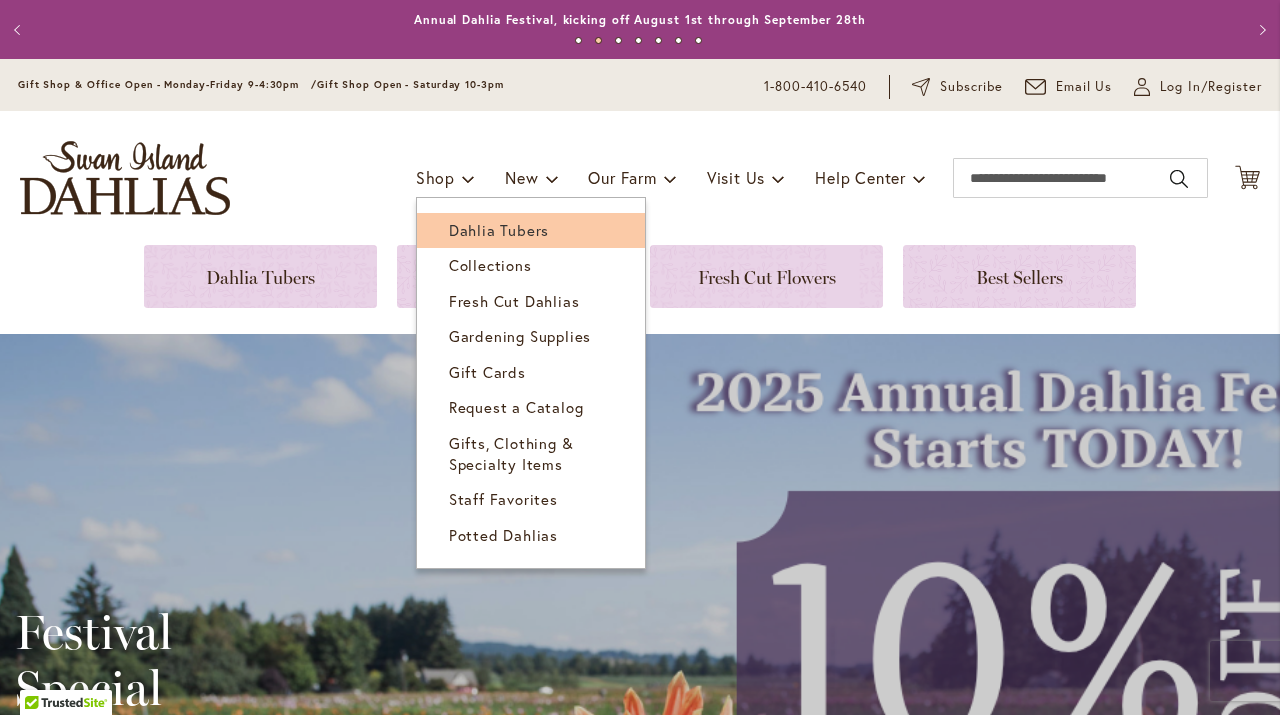 click on "Dahlia Tubers" at bounding box center [499, 230] 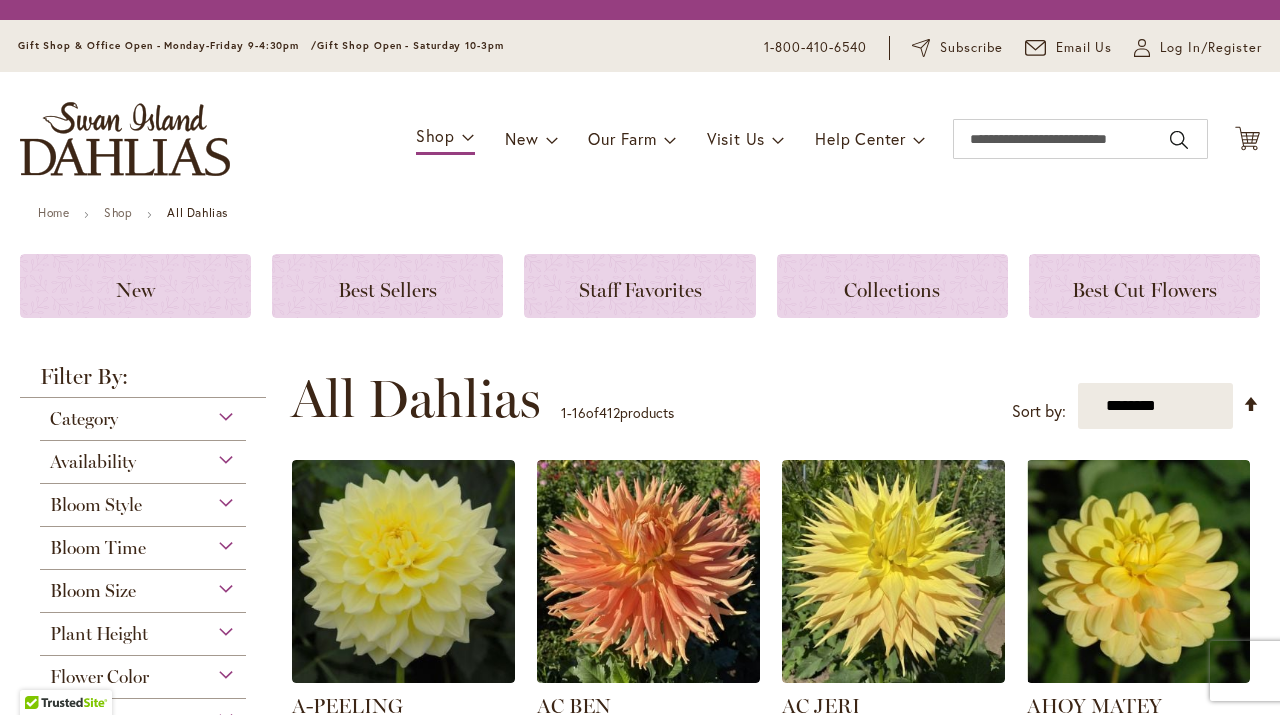 scroll, scrollTop: 0, scrollLeft: 0, axis: both 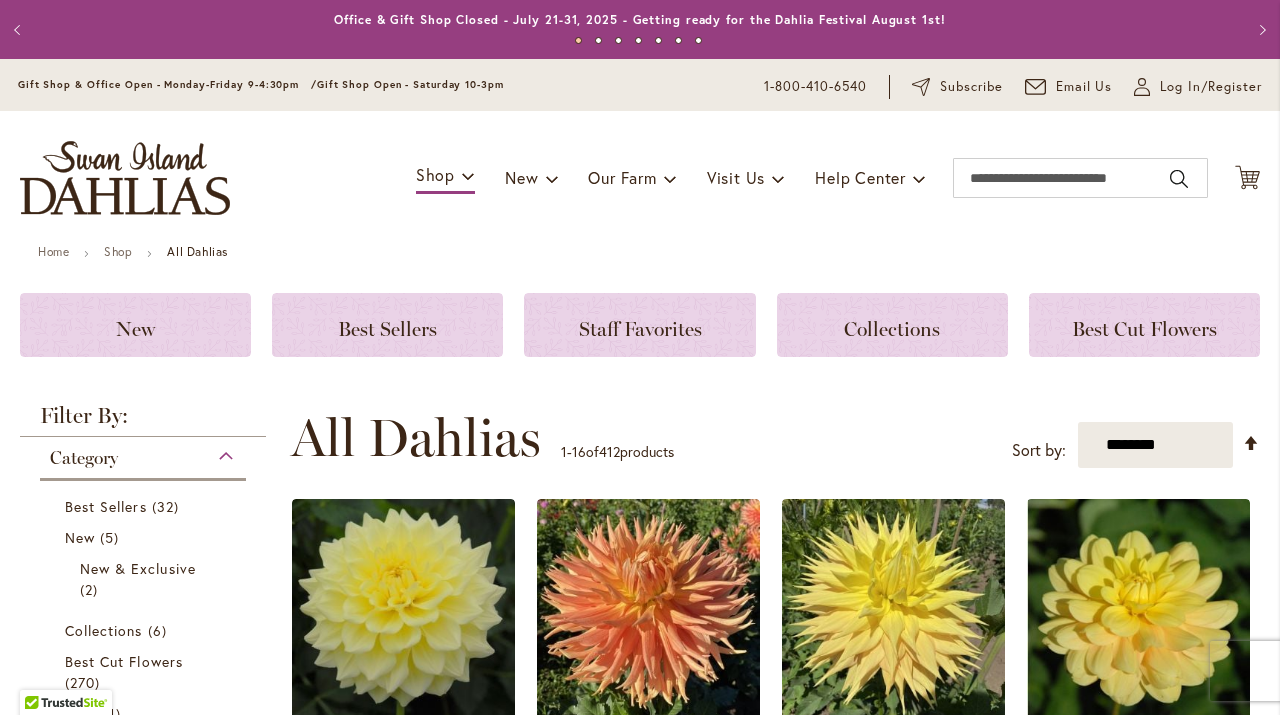 click on "Category
Best Sellers
32
items
New
5
items
New & Exclusive
2
items
6 270 1" at bounding box center (143, 865) 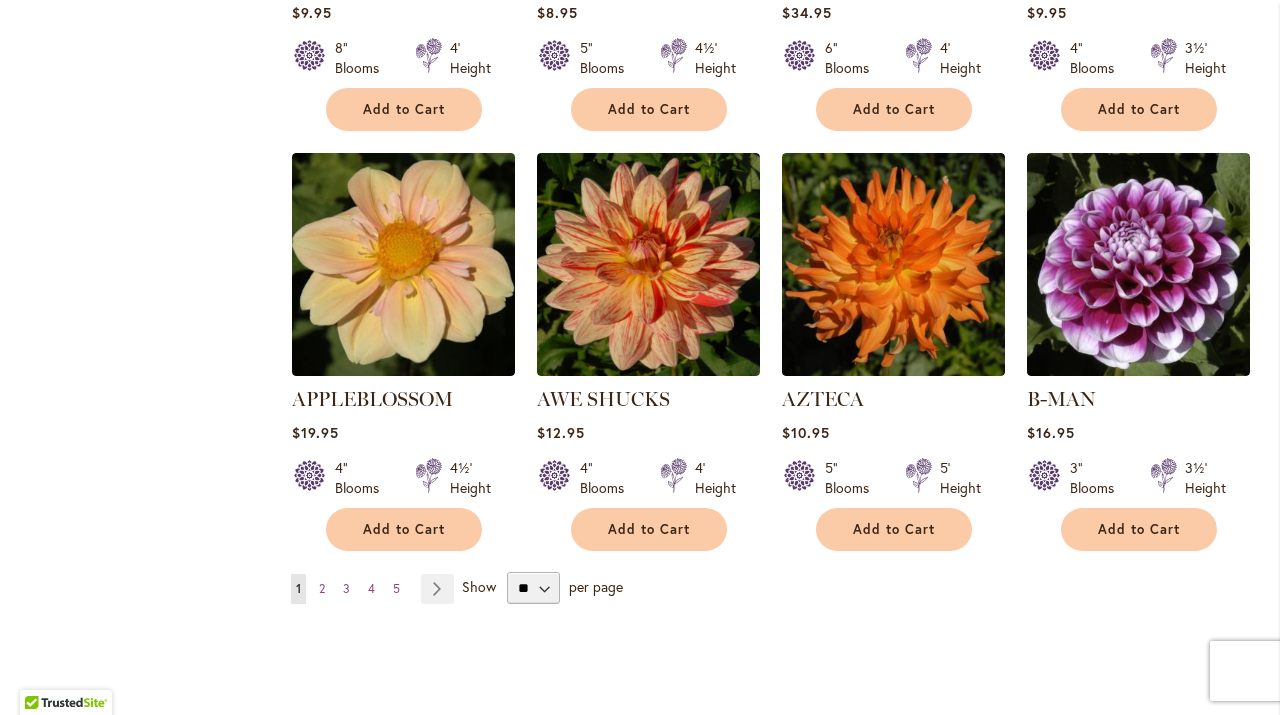 scroll, scrollTop: 1600, scrollLeft: 0, axis: vertical 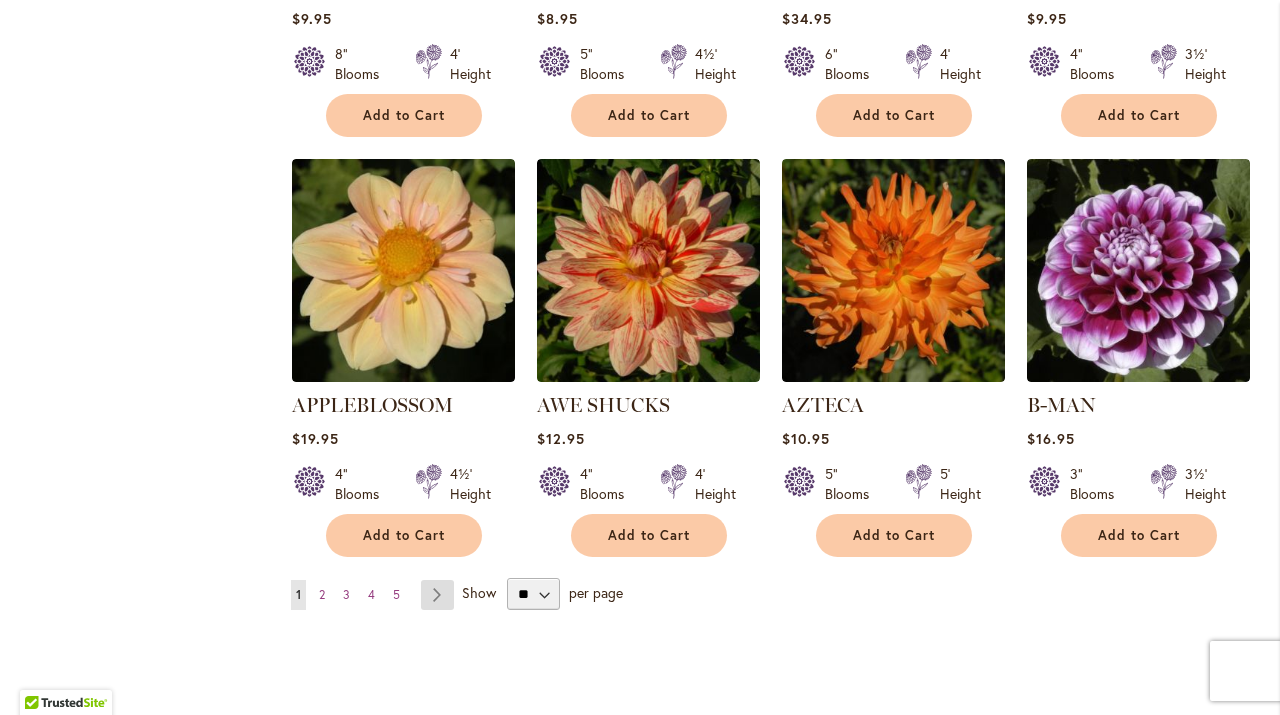 click on "Page
Next" at bounding box center [437, 595] 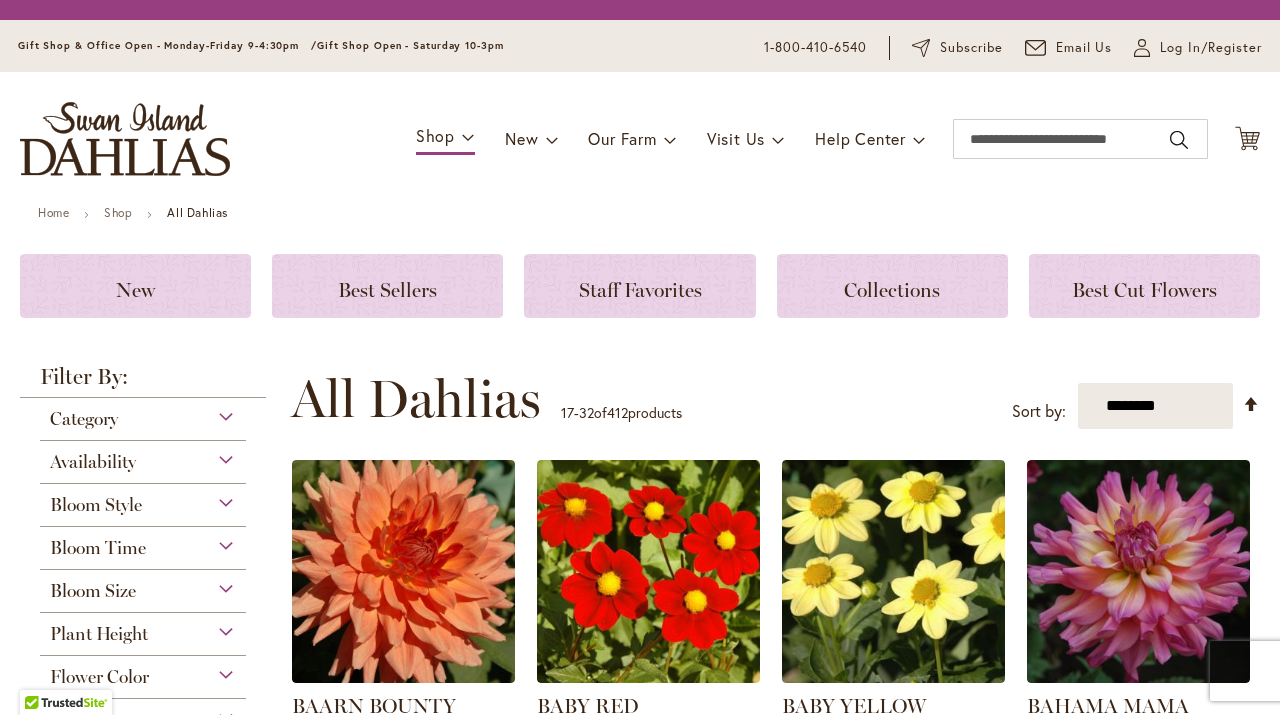scroll, scrollTop: 0, scrollLeft: 0, axis: both 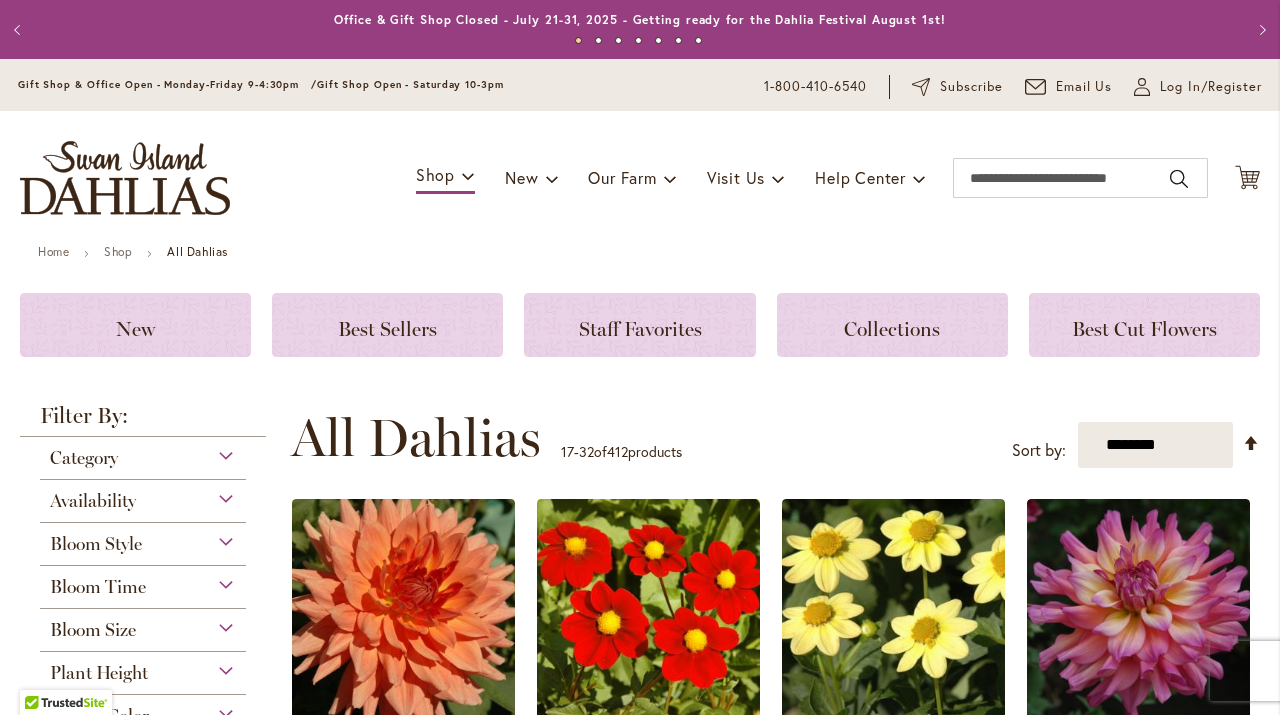click on "**********" at bounding box center [775, 438] 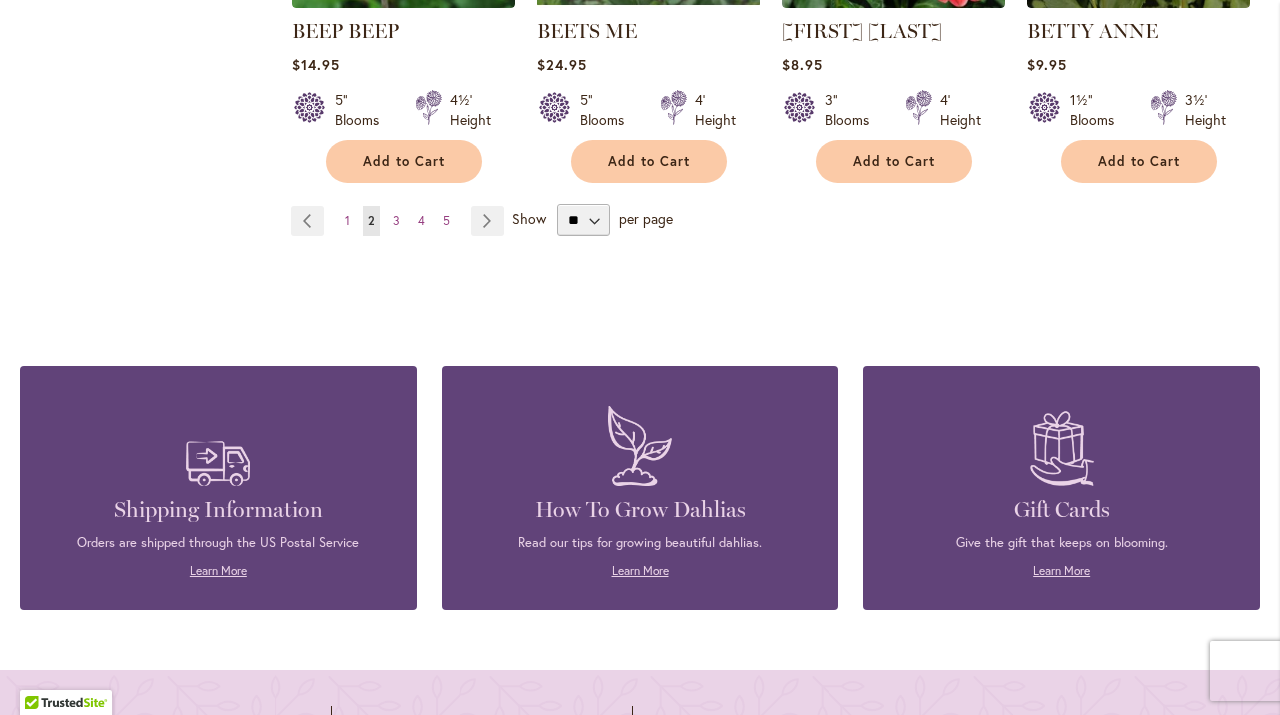 scroll, scrollTop: 2000, scrollLeft: 0, axis: vertical 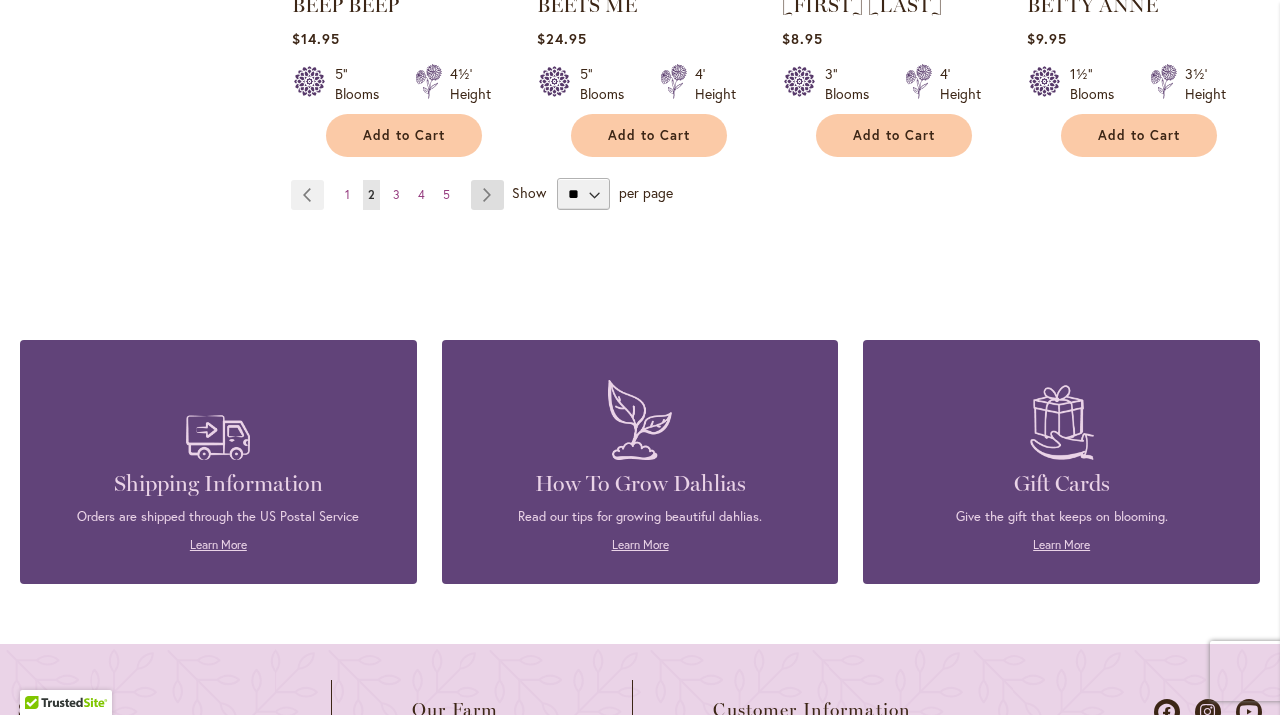 click on "Page
Next" at bounding box center [487, 195] 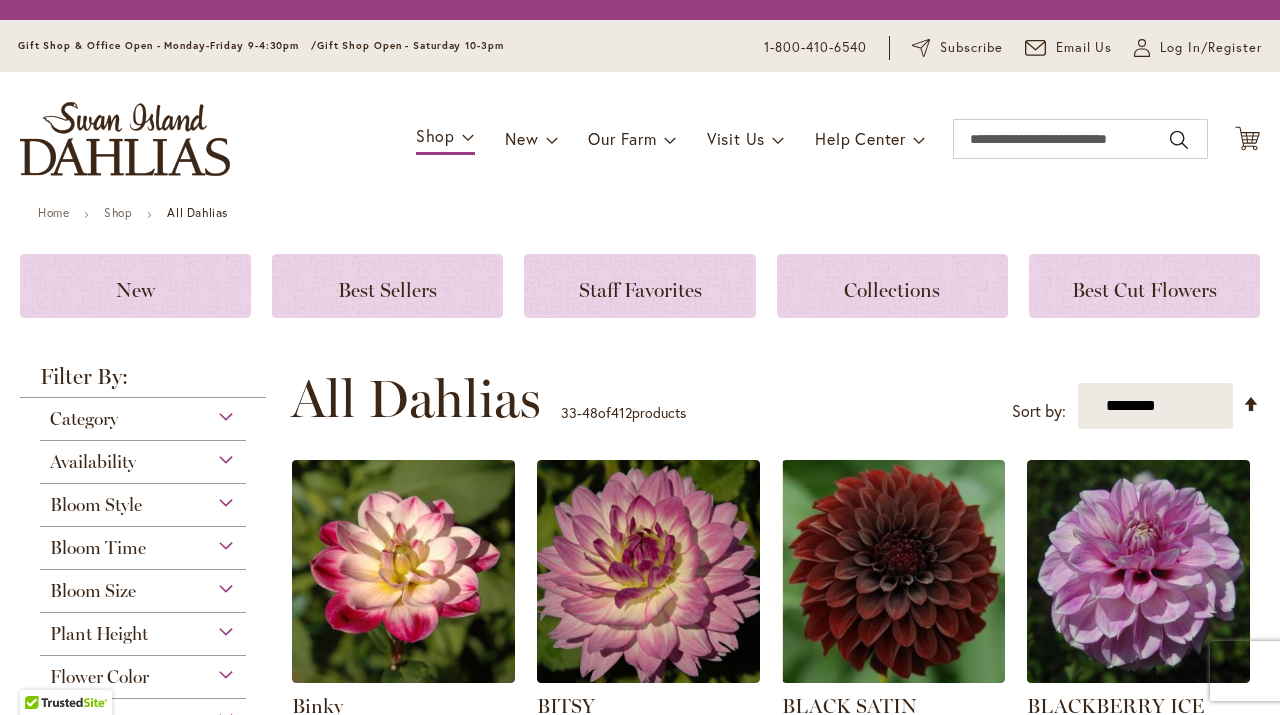 scroll, scrollTop: 0, scrollLeft: 0, axis: both 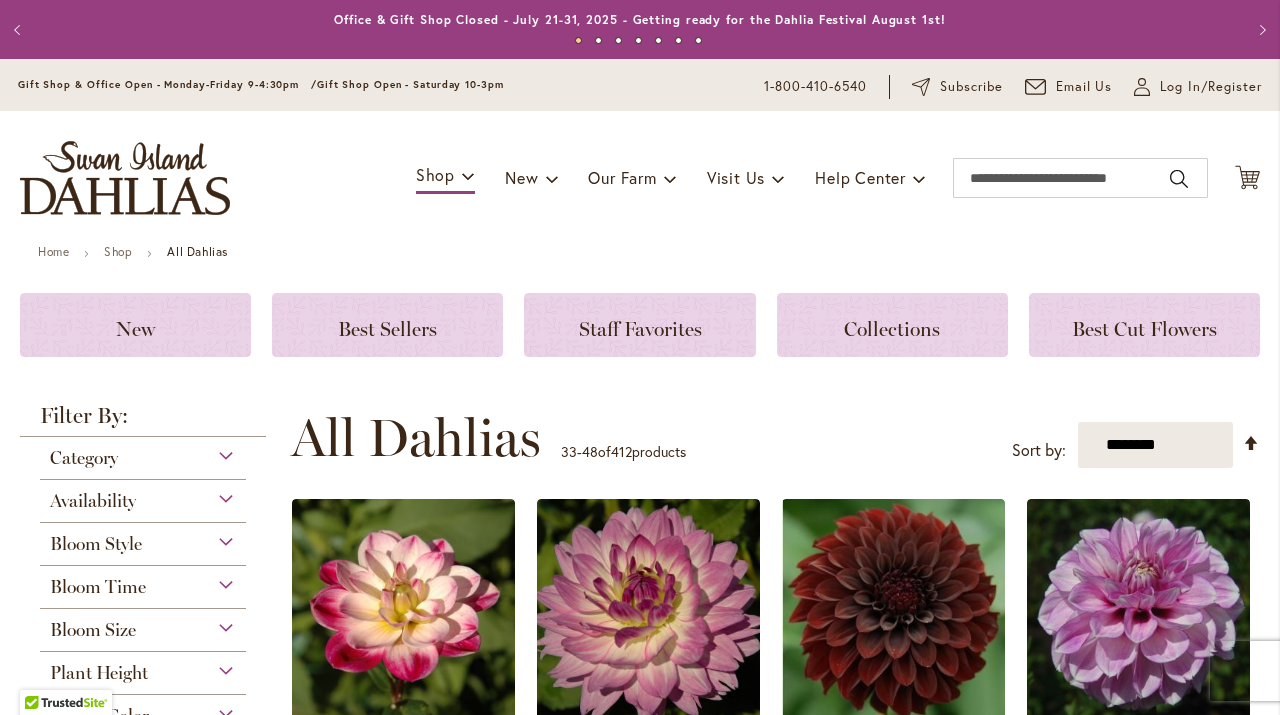 click on "**********" at bounding box center (775, 438) 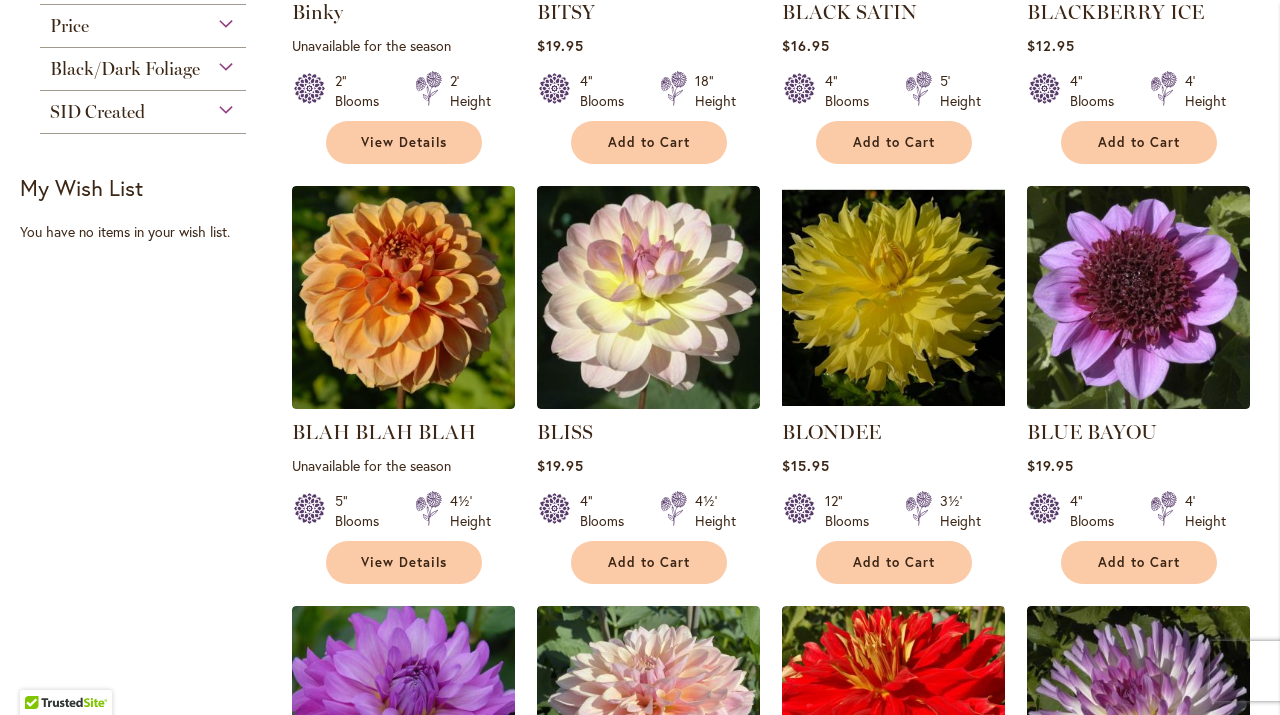 scroll, scrollTop: 760, scrollLeft: 0, axis: vertical 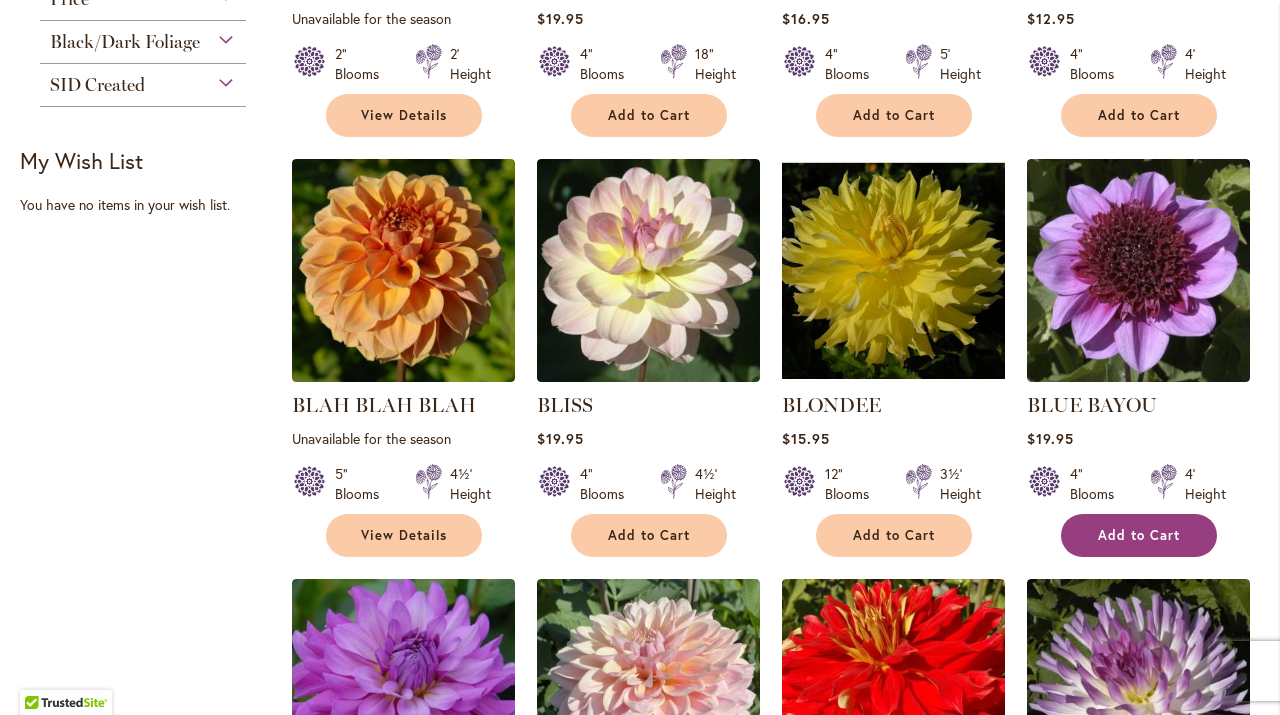 click on "Add to Cart" at bounding box center (1139, 535) 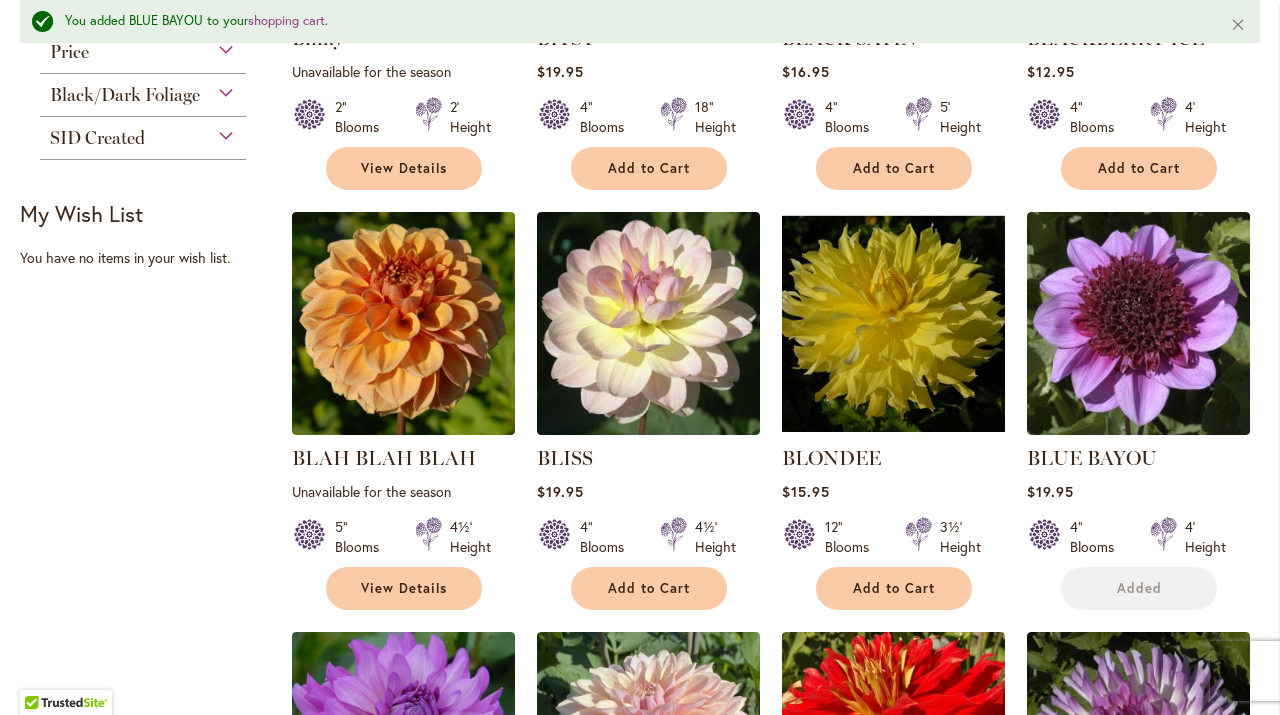 scroll, scrollTop: 813, scrollLeft: 0, axis: vertical 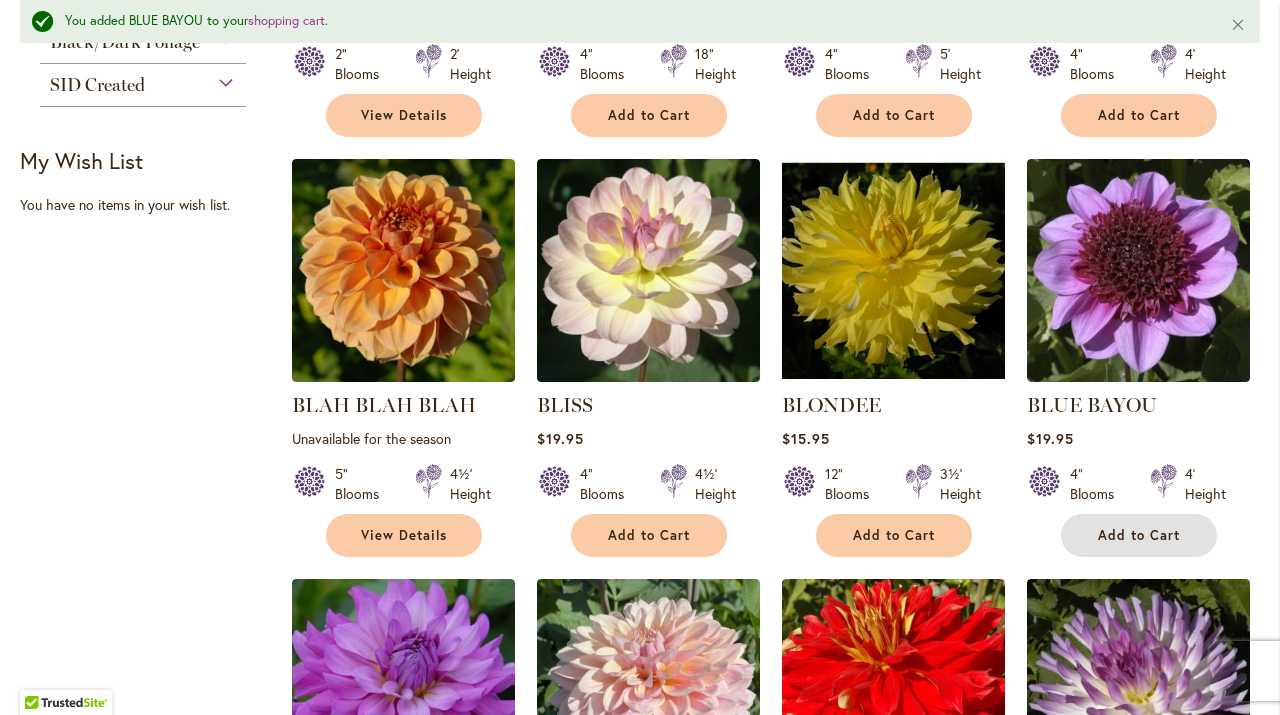 click on "Add to Cart" at bounding box center (1139, 535) 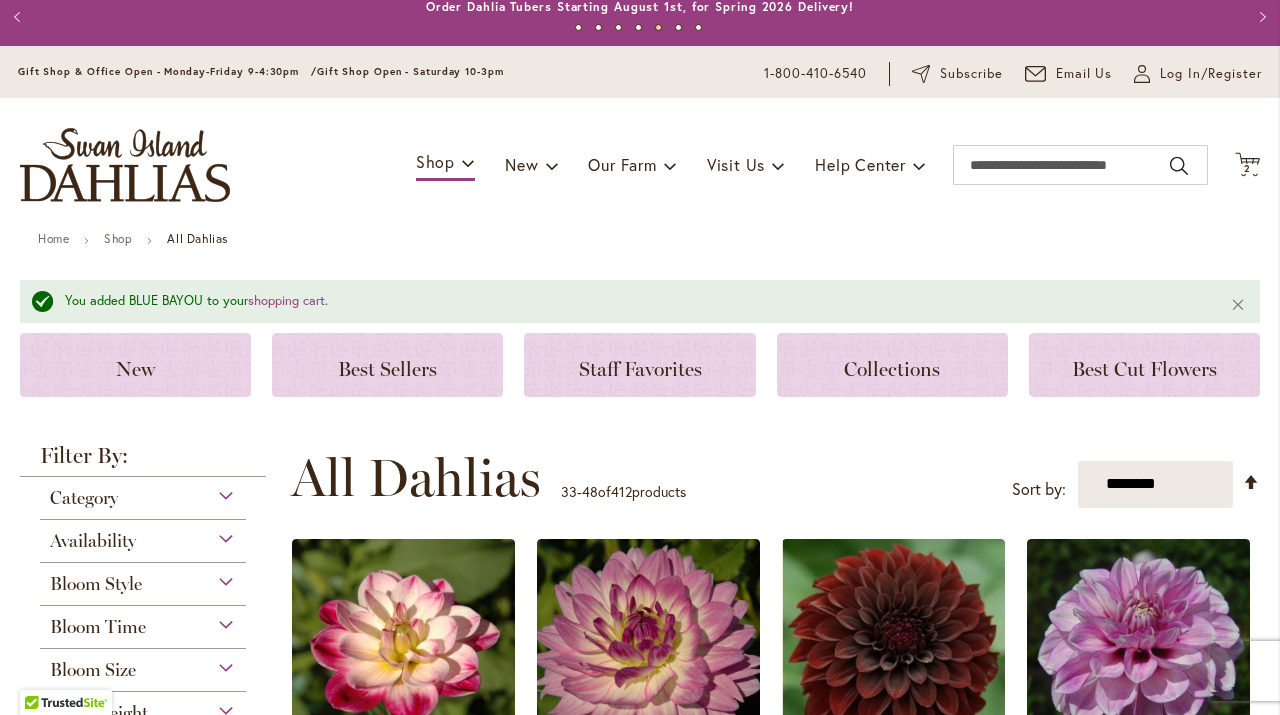 scroll, scrollTop: 0, scrollLeft: 0, axis: both 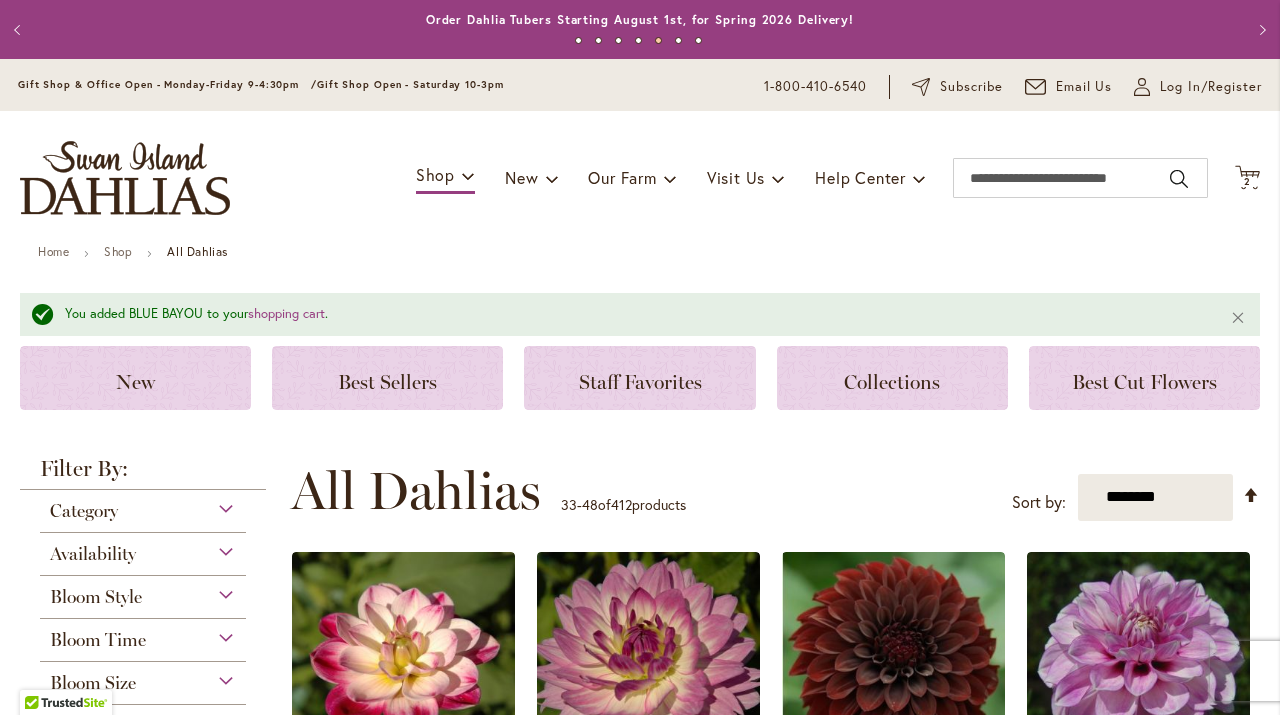 click on "Toggle Nav
Shop
Dahlia Tubers
Collections
Fresh Cut Dahlias
Gardening Supplies
Gift Cards
Request a Catalog
Gifts, Clothing & Specialty Items" at bounding box center [640, 178] 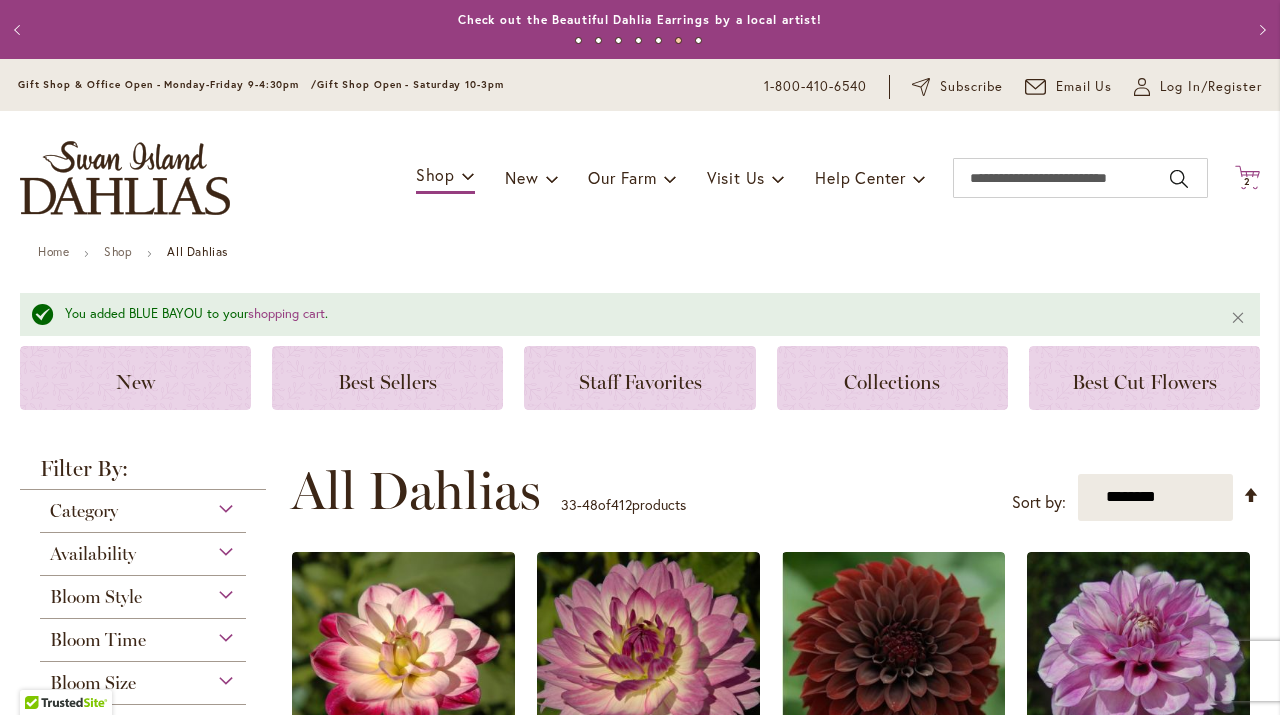 click 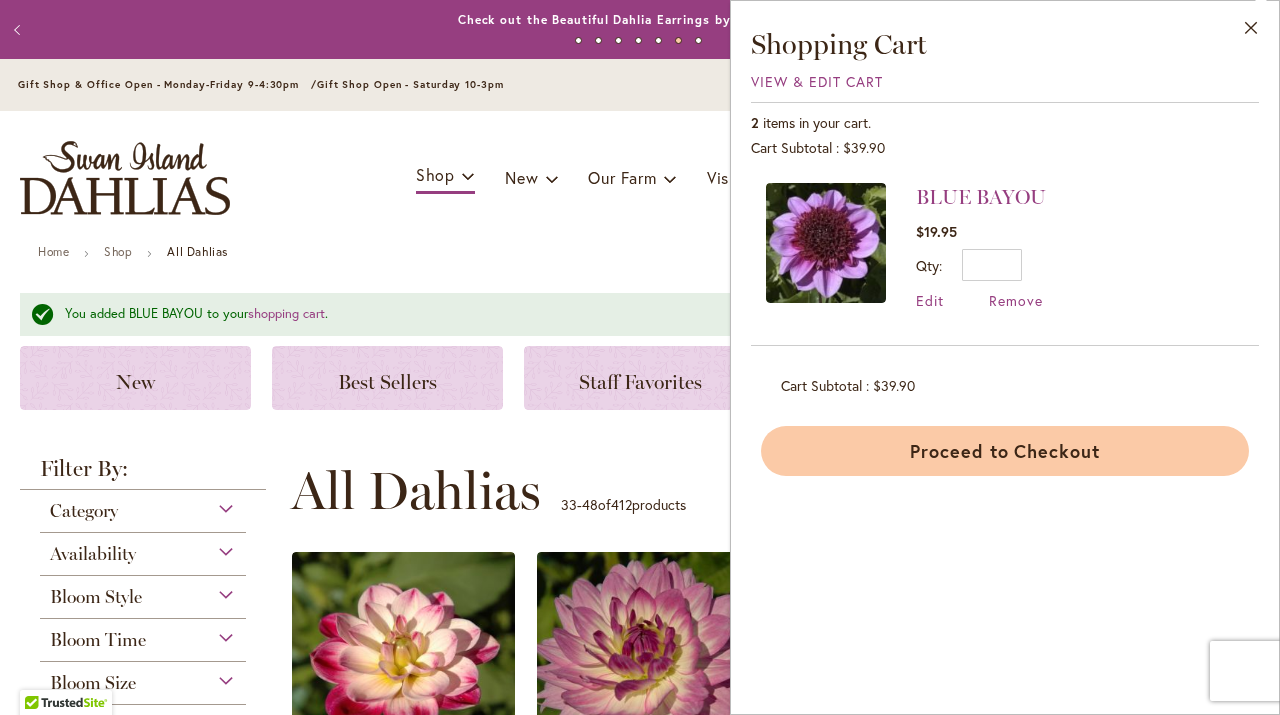 click on "Proceed to Checkout" at bounding box center [1005, 451] 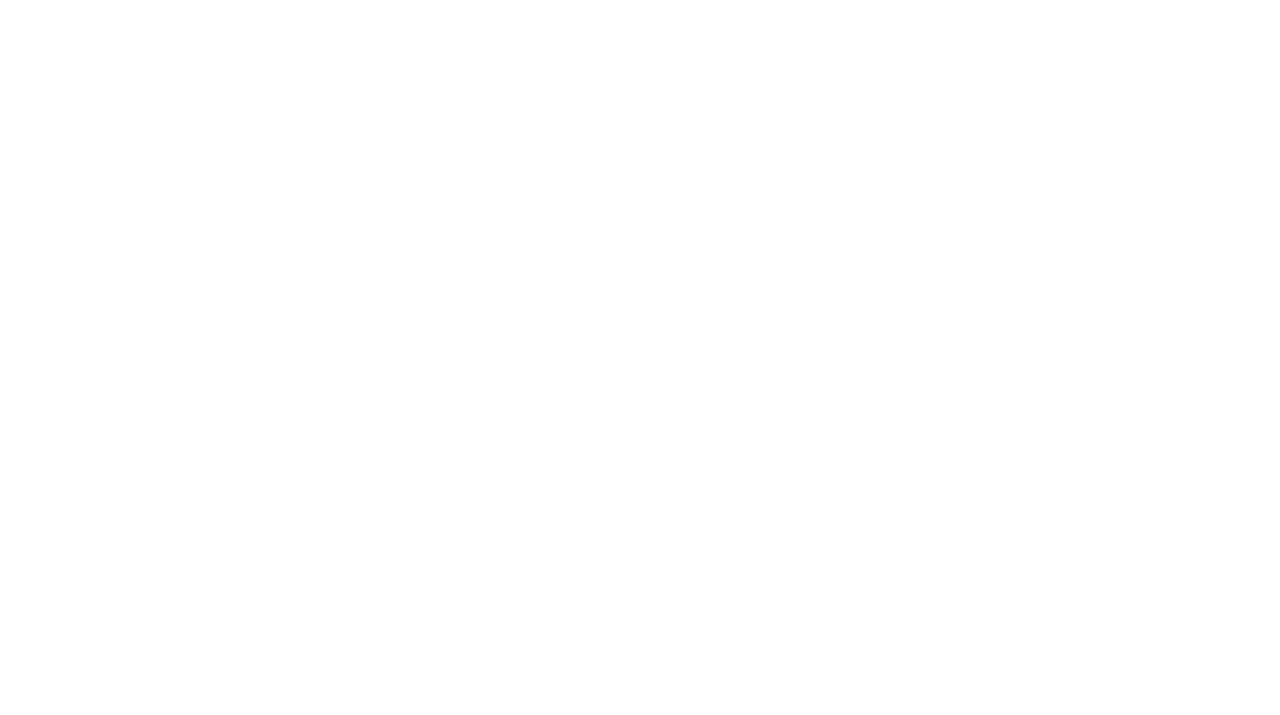 scroll, scrollTop: 0, scrollLeft: 0, axis: both 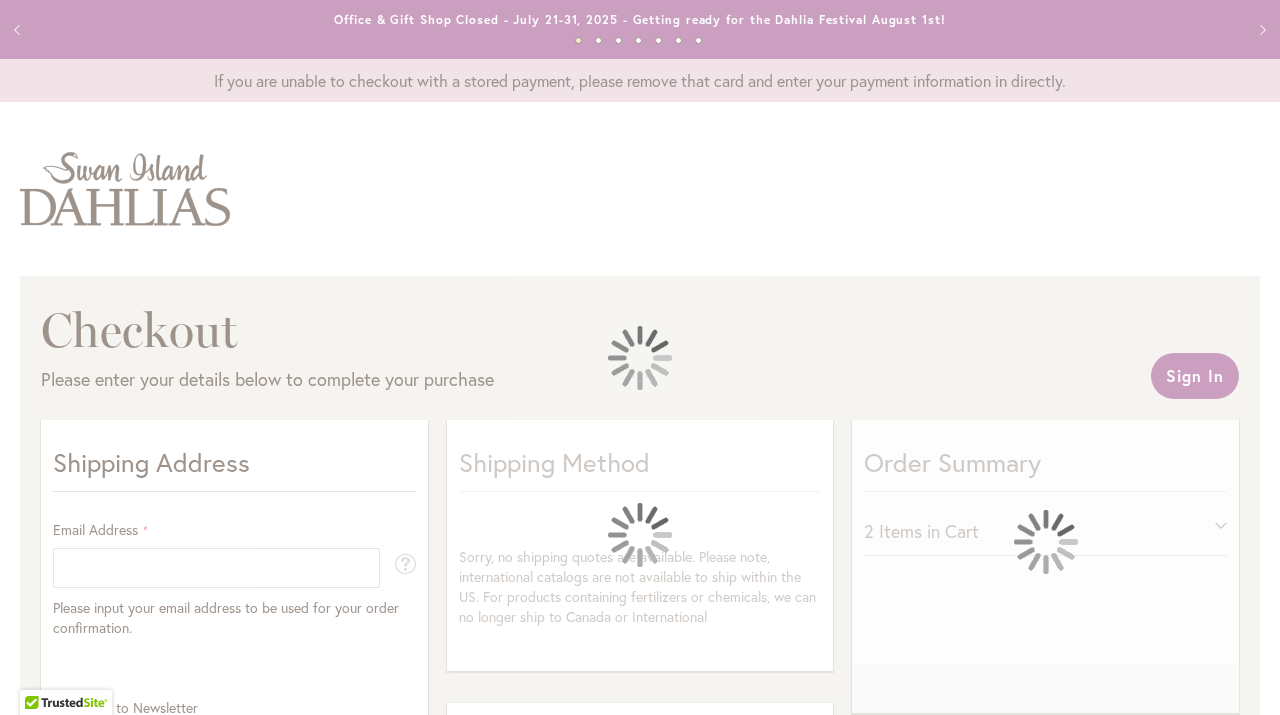 select on "**" 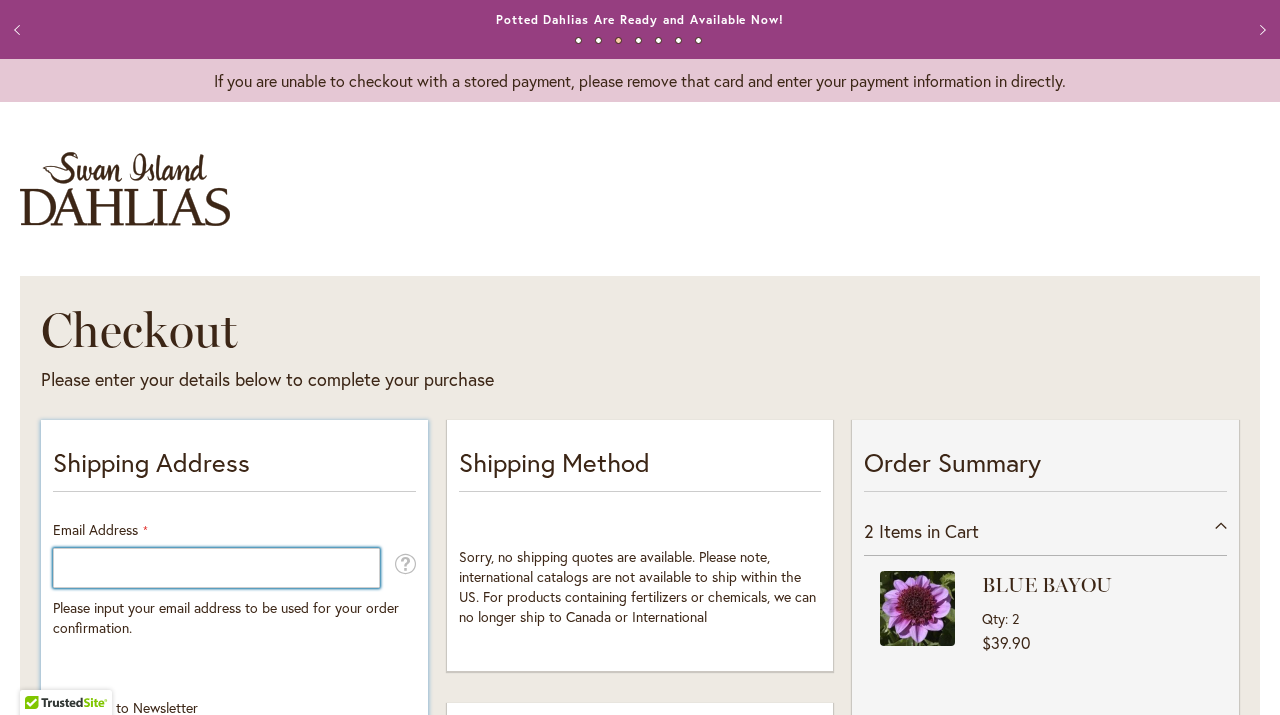 click on "Email Address" at bounding box center (216, 568) 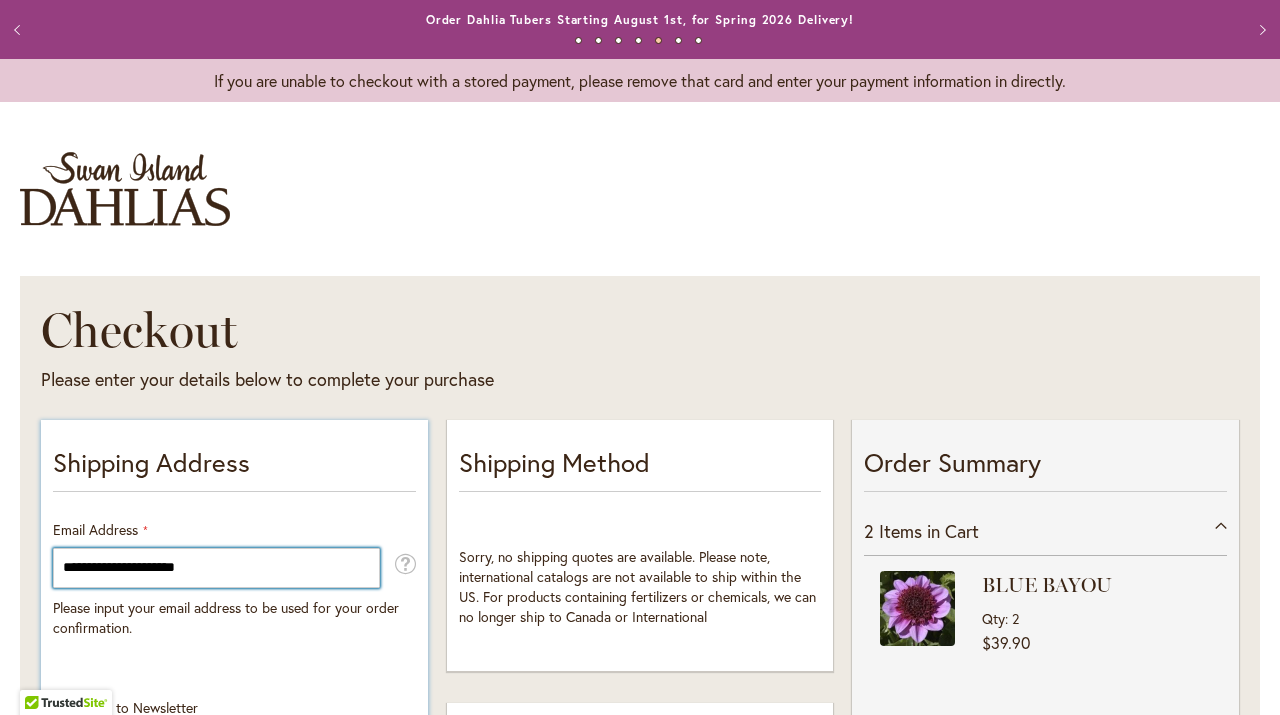 type on "**********" 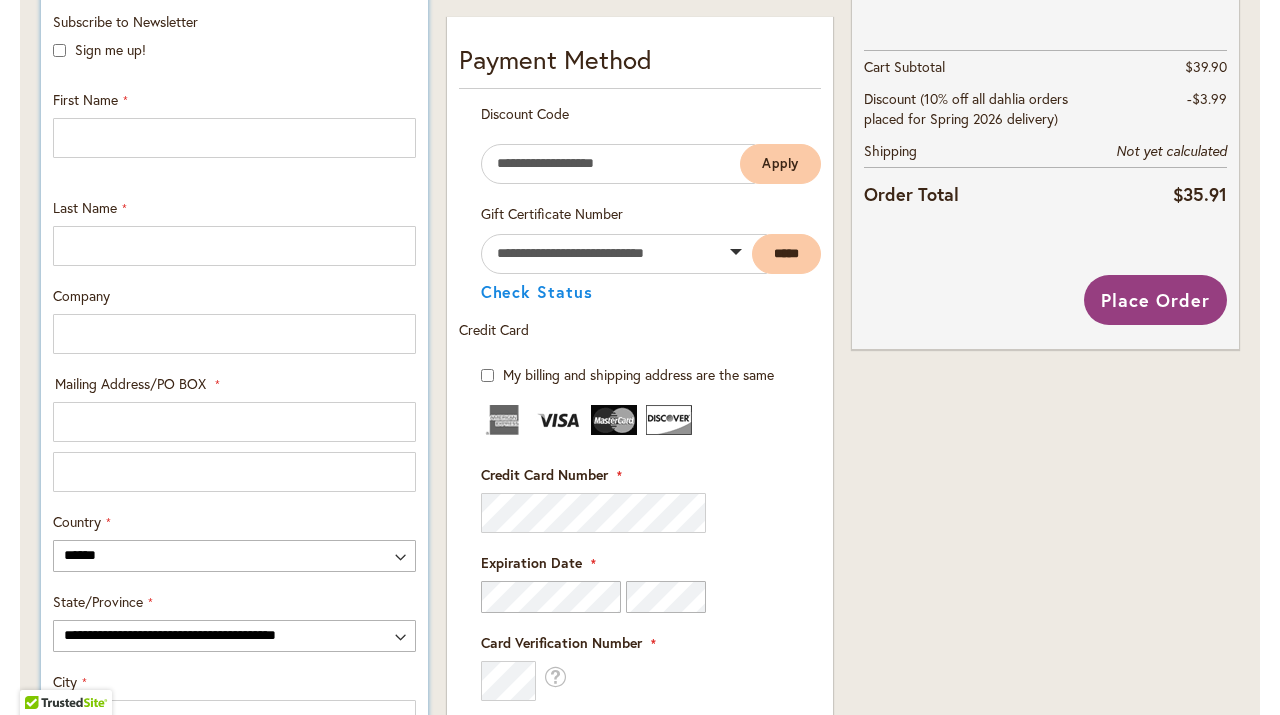 scroll, scrollTop: 720, scrollLeft: 0, axis: vertical 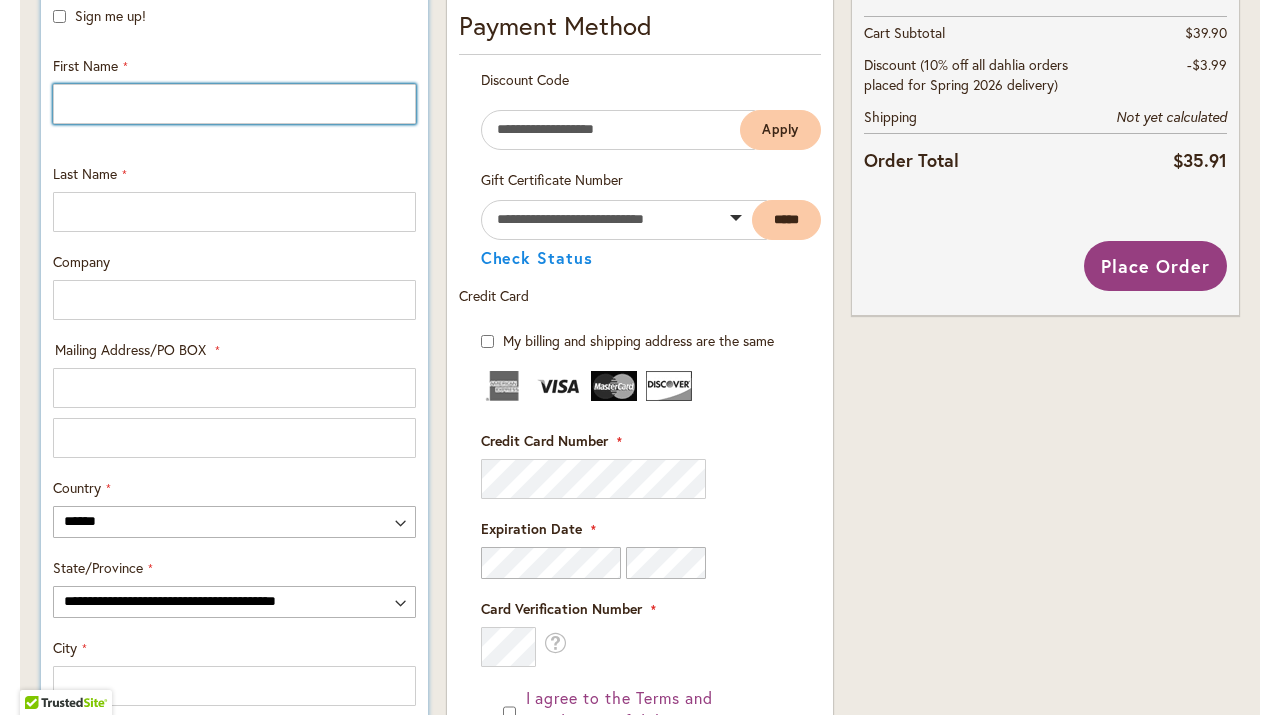 click on "First Name" at bounding box center [234, 104] 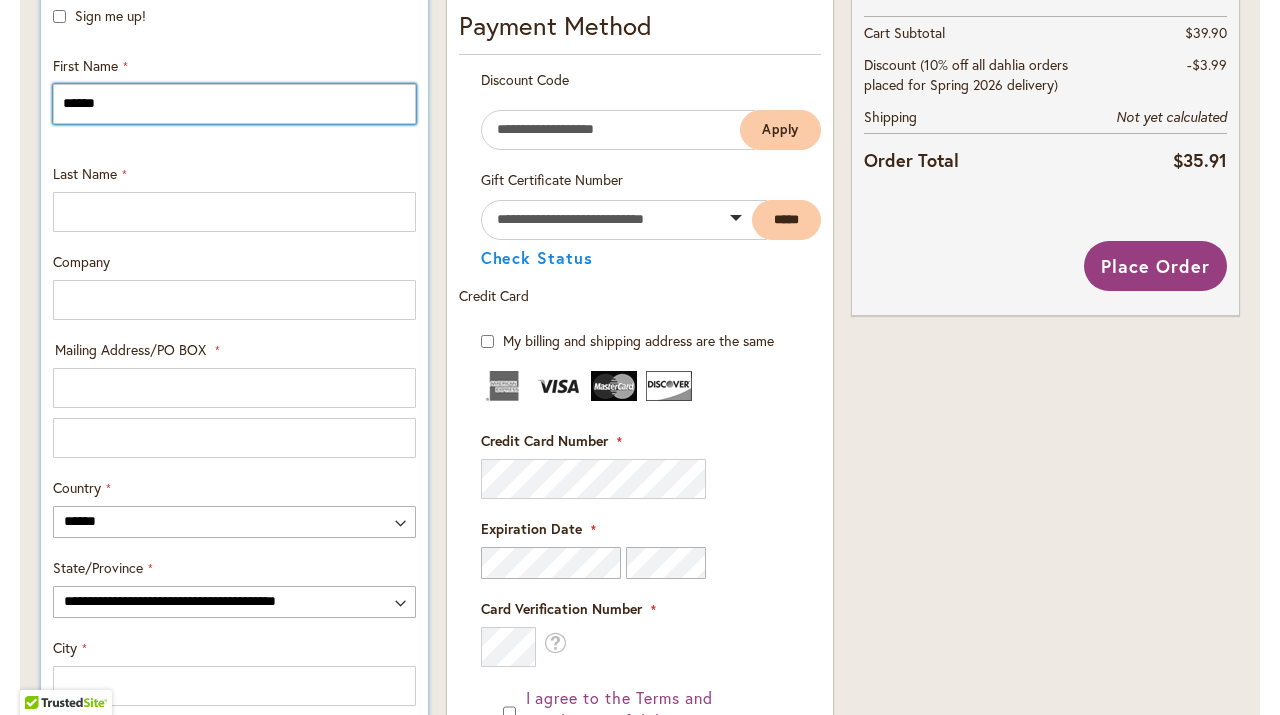 type on "******" 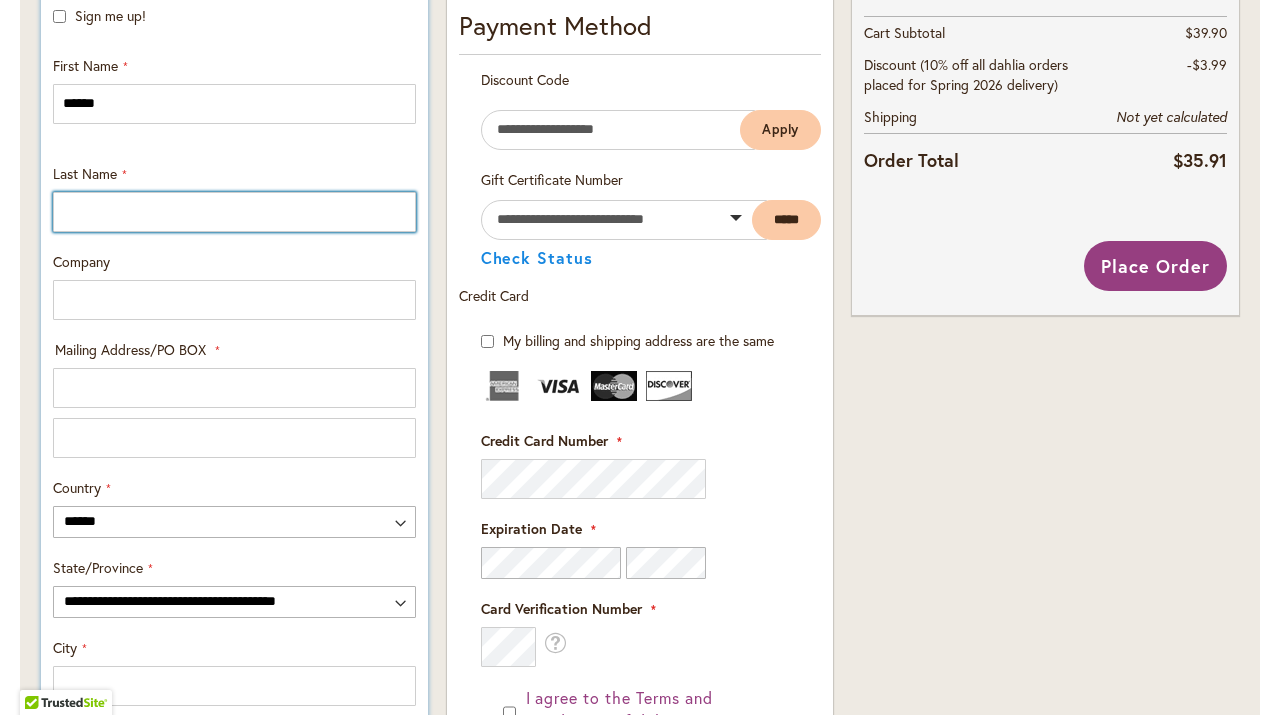 click on "Last Name" at bounding box center [234, 212] 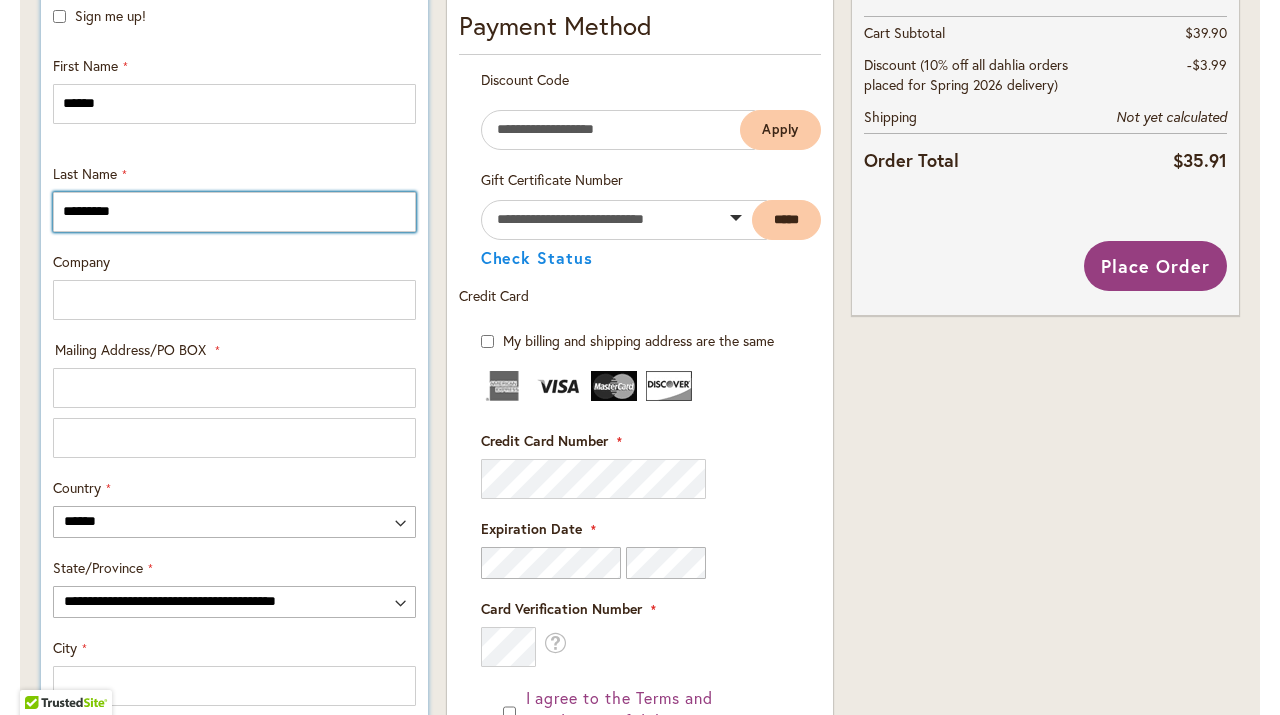 type on "*********" 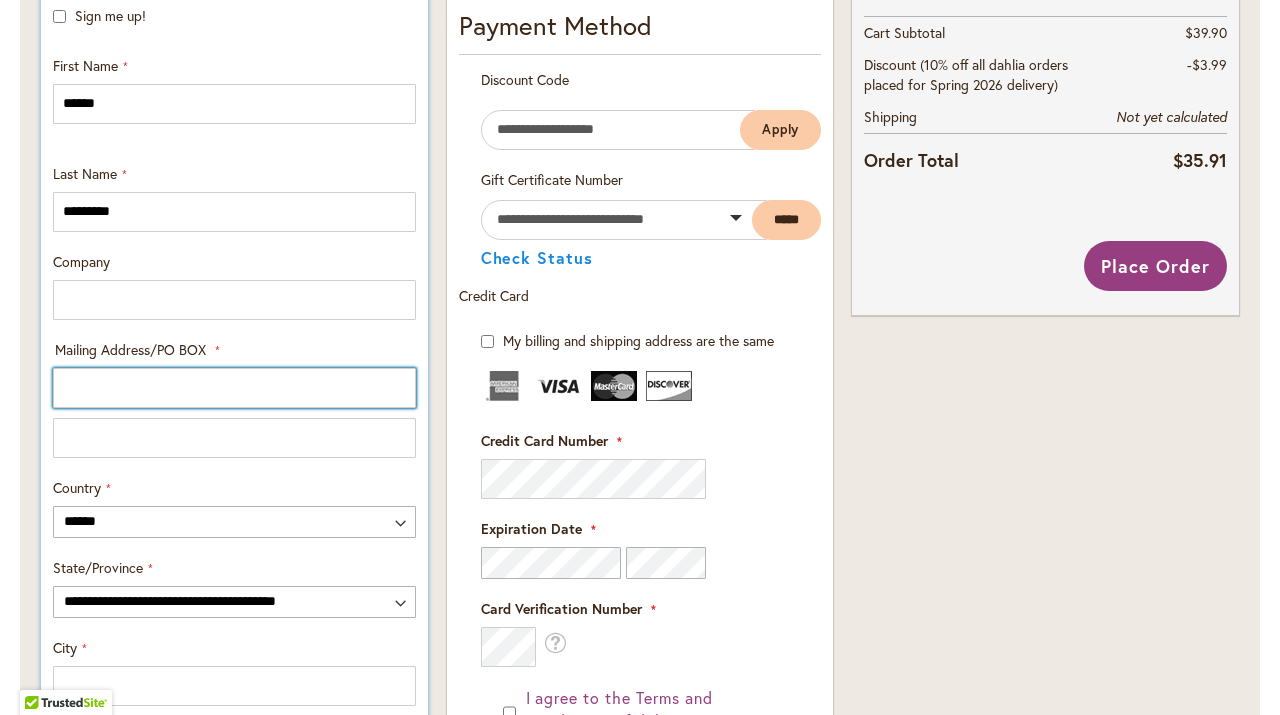 click on "Mailing Address/PO BOX: Line 1" at bounding box center (234, 388) 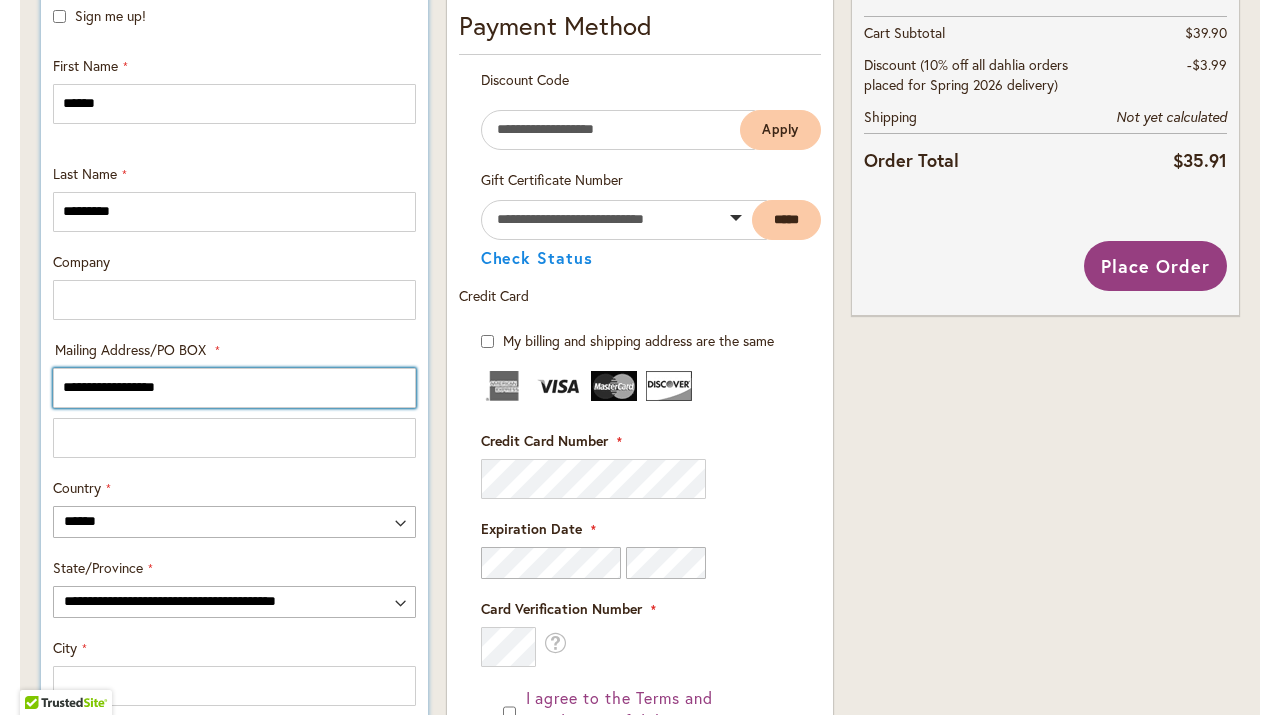 type on "**********" 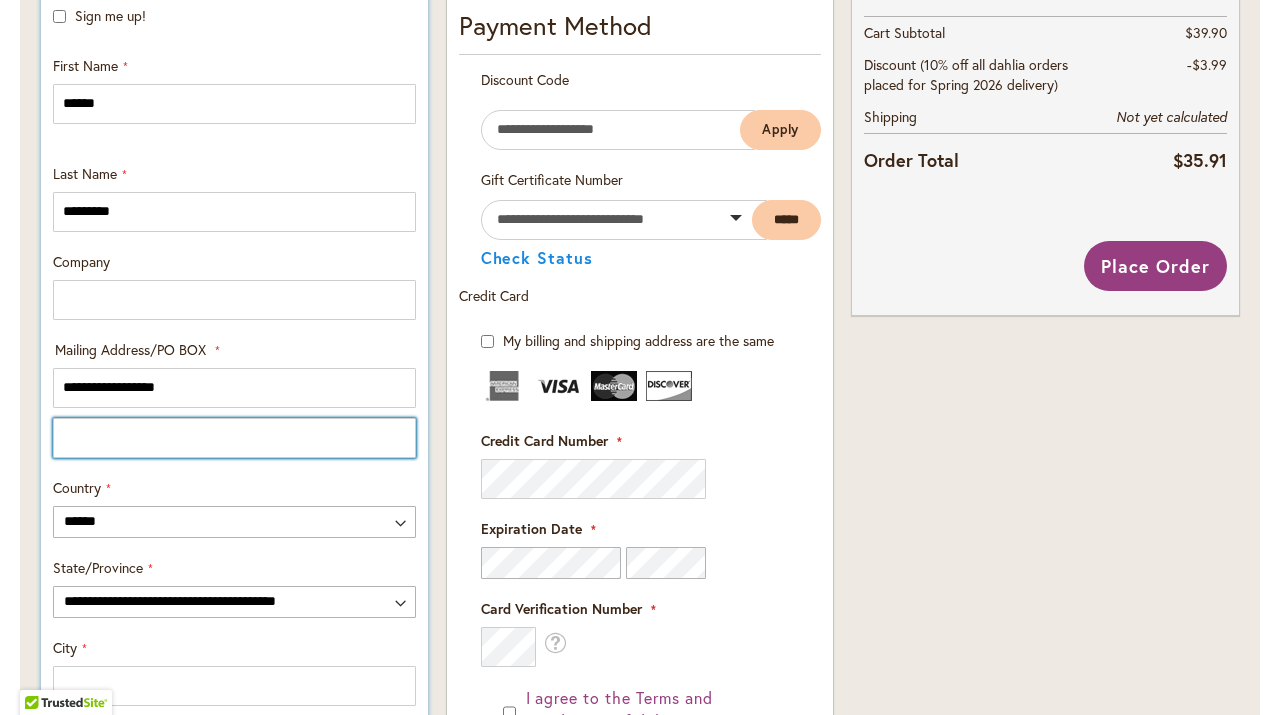 click on "Mailing Address/PO BOX: Line 2" at bounding box center [234, 438] 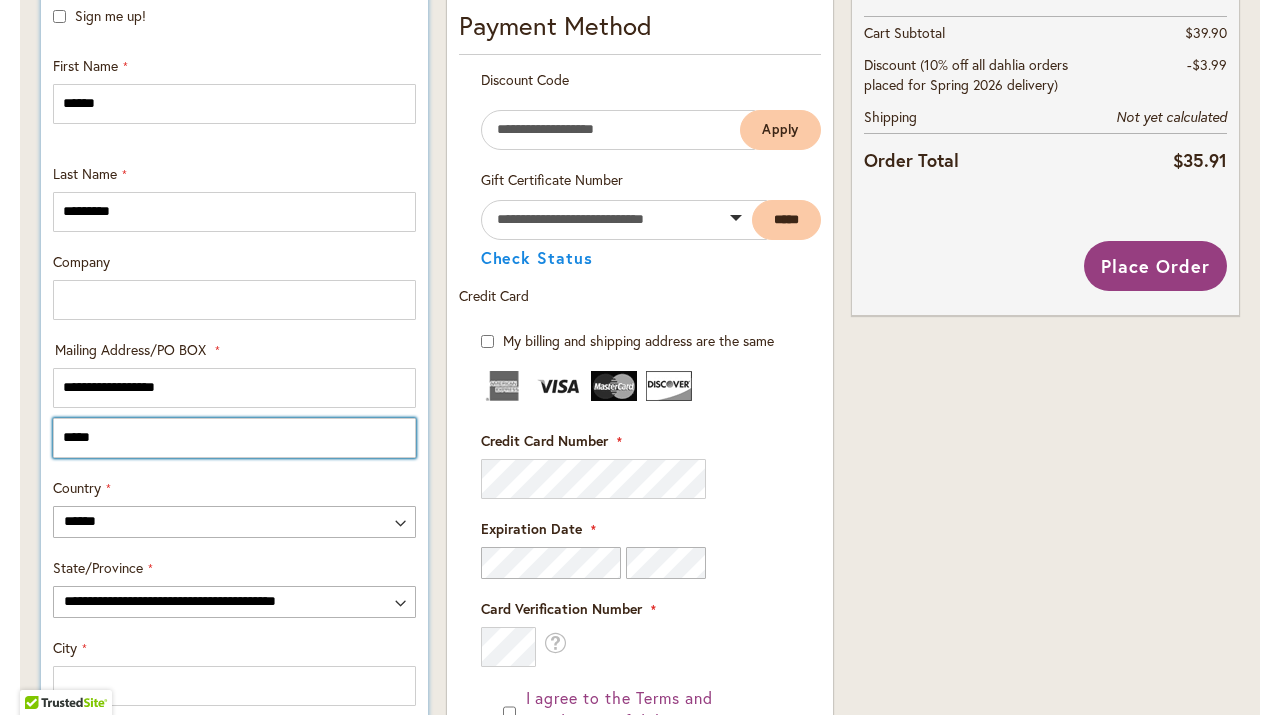 type on "*****" 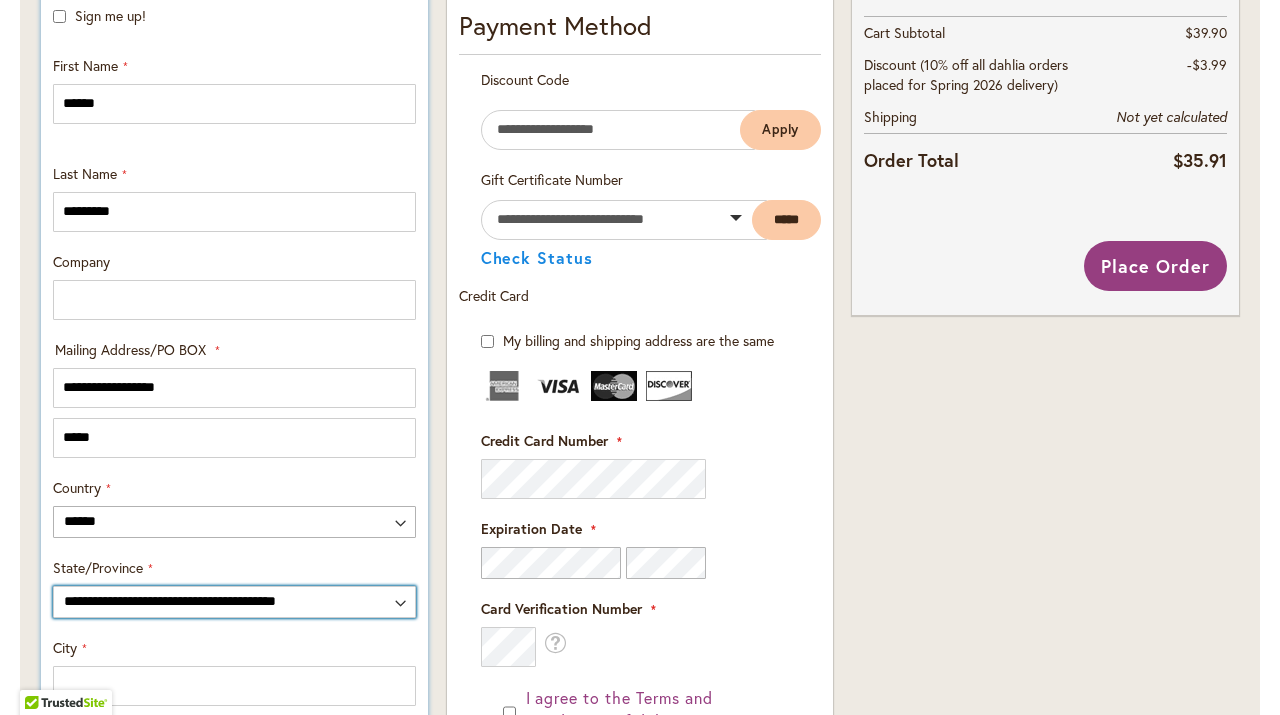click on "**********" at bounding box center [234, 602] 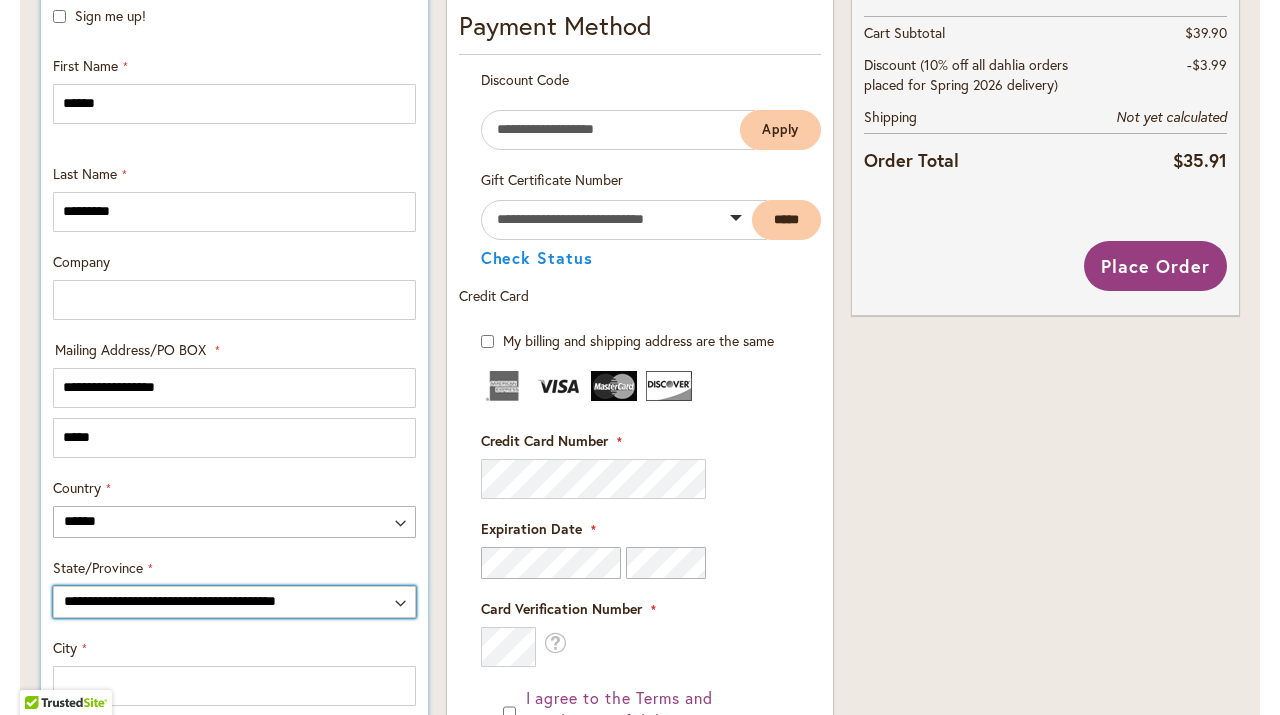 select on "**" 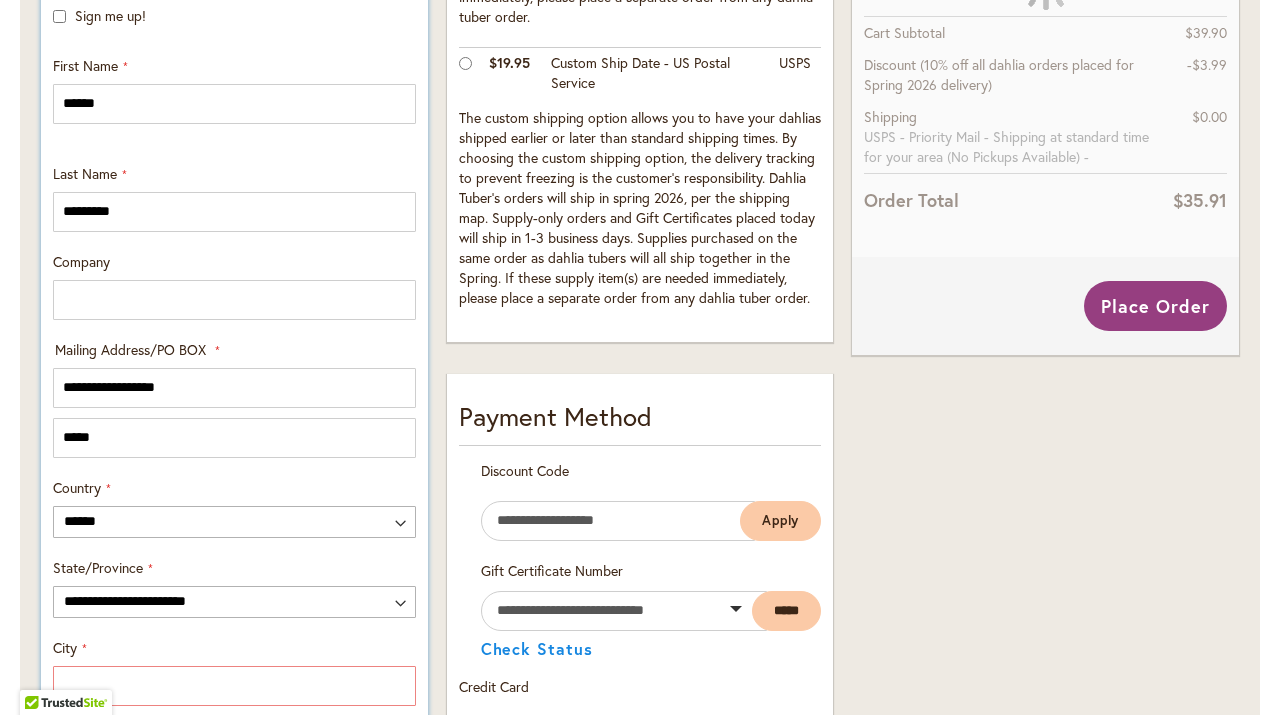 click on "City
This is a required field." at bounding box center (234, 684) 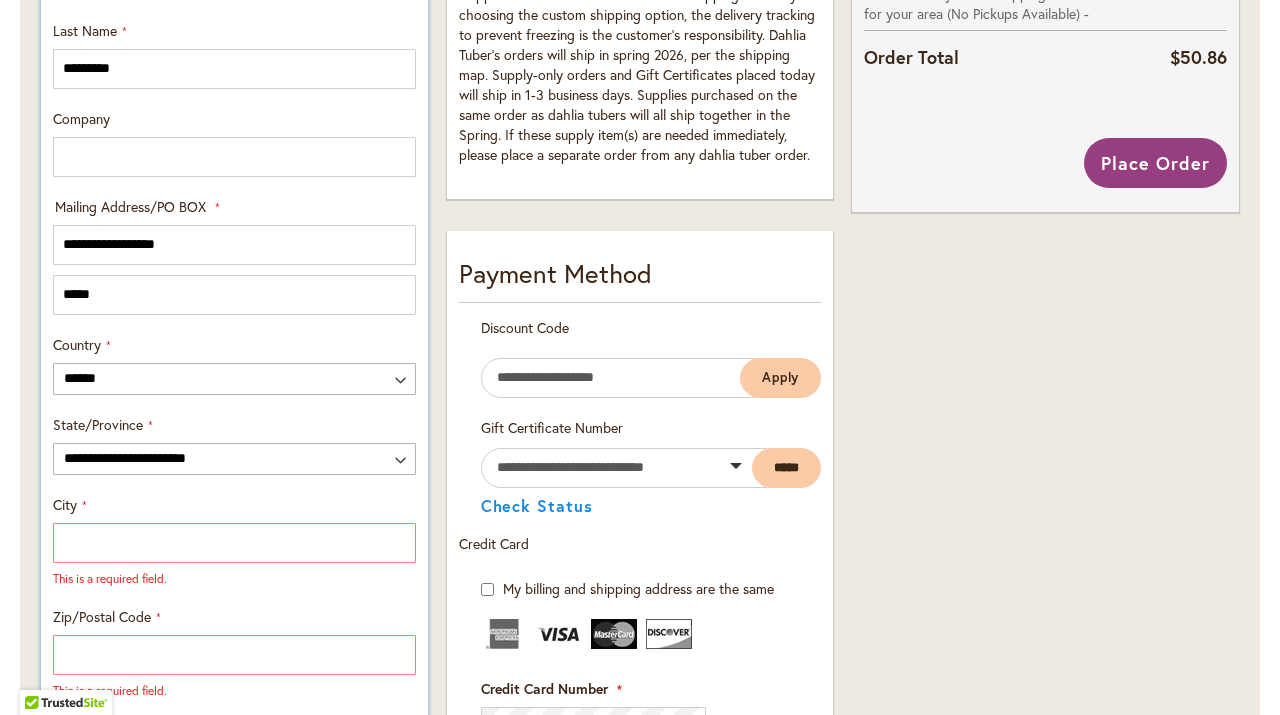 scroll, scrollTop: 880, scrollLeft: 0, axis: vertical 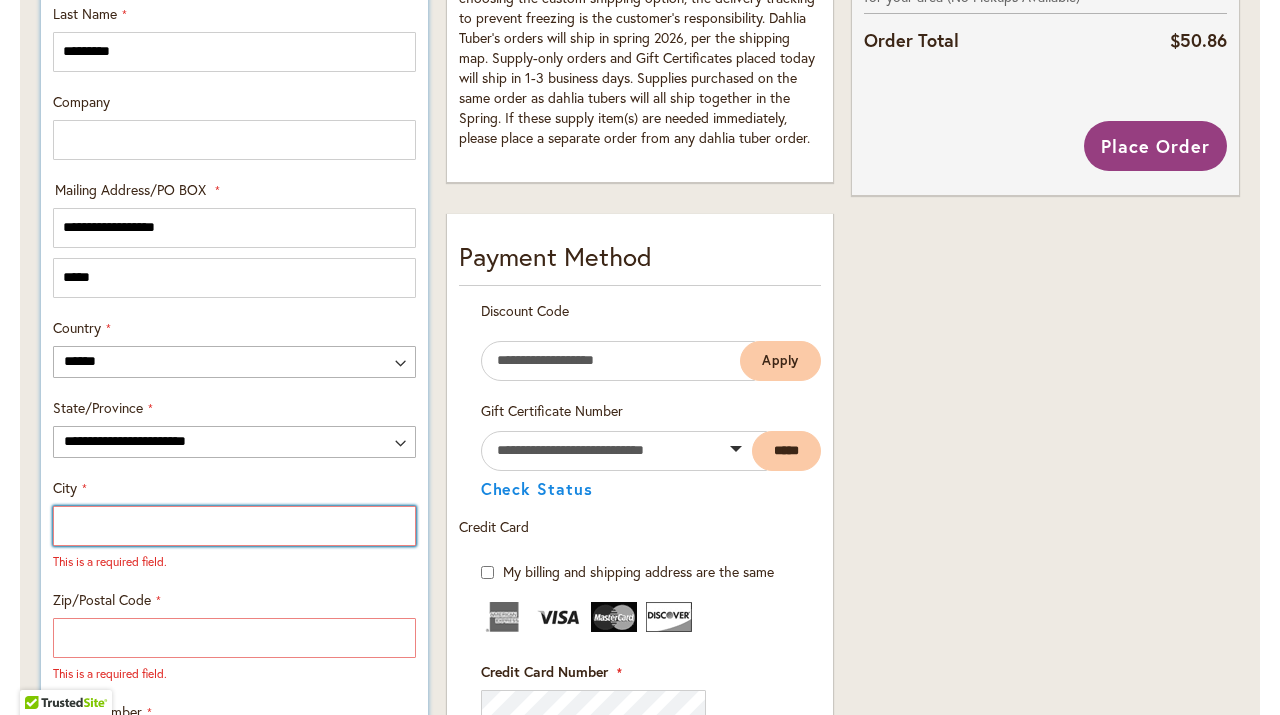 click on "City" at bounding box center [234, 526] 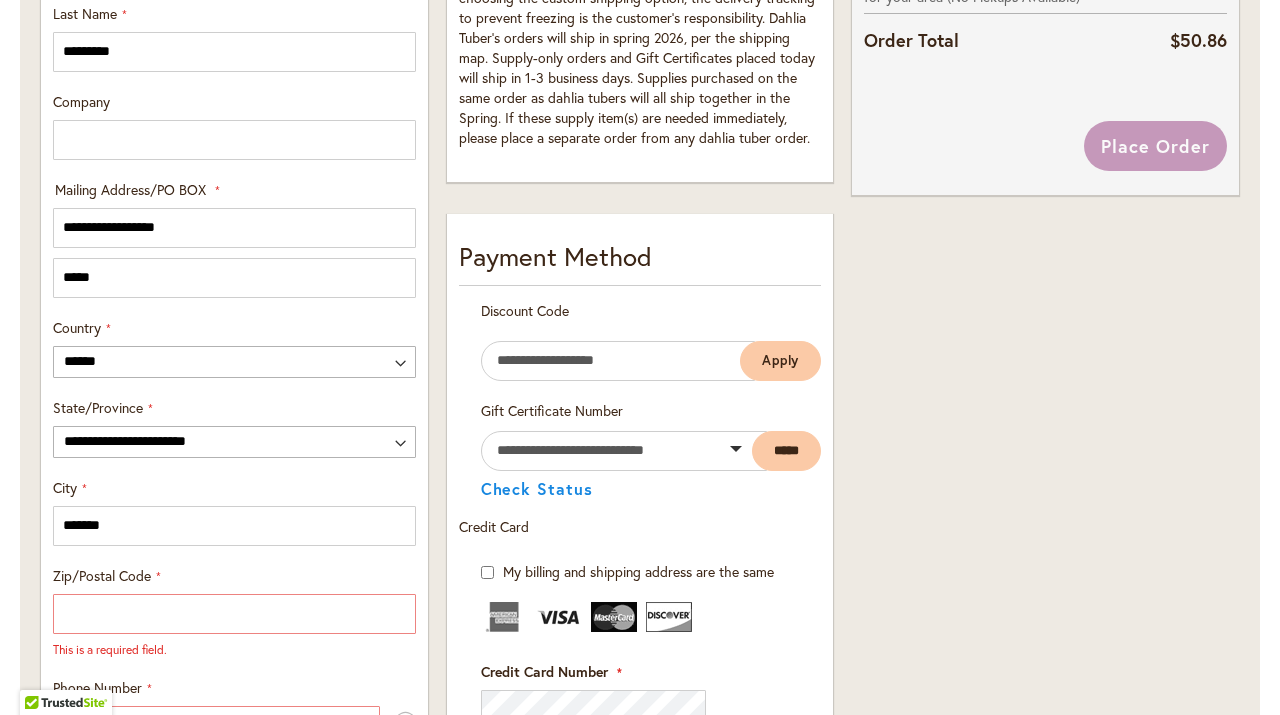 click on "Skip to Accessibility Information
The store will not work correctly in the case when cookies are disabled.
Previous Office & Gift Shop Closed - July 21-31, 2025 - Getting ready for the Dahlia Festival August 1st! Annual Dahlia Festival, kicking off August 1st through September 28th Potted Dahlias Are Ready and Available Now! Gift Shop & Office Open - Monday-Friday 9-4:30pm   /   Gift Shop Open - Saturday 10-3pm Order Dahlia Tubers Starting August 1st, for Spring 2026 Delivery! Check out the Beautiful Dahlia Earrings by a local artist! Questions about Dahlia Care and Growing Beautiful Dahlias Next 1 2 3 4 5 6 7
If you are unable to checkout with a stored payment, please remove that card and enter your payment information in directly." at bounding box center [640, 357] 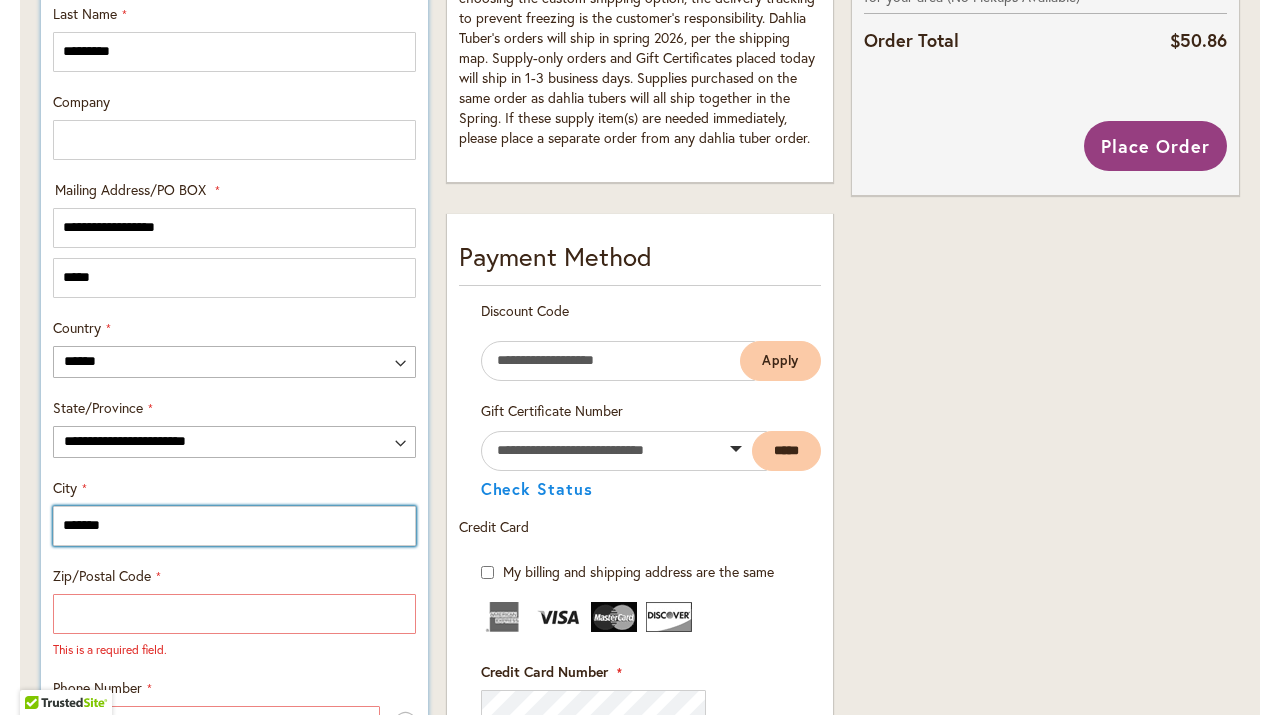 click on "*******" at bounding box center [234, 526] 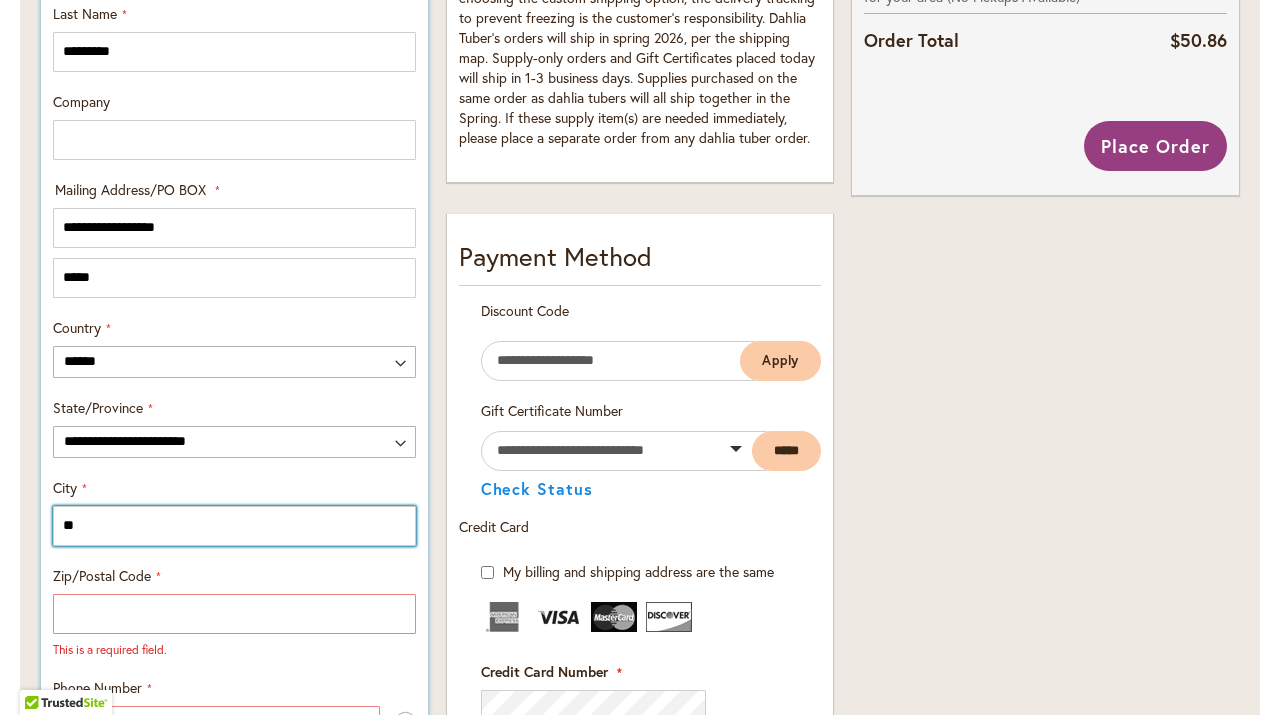 type on "*" 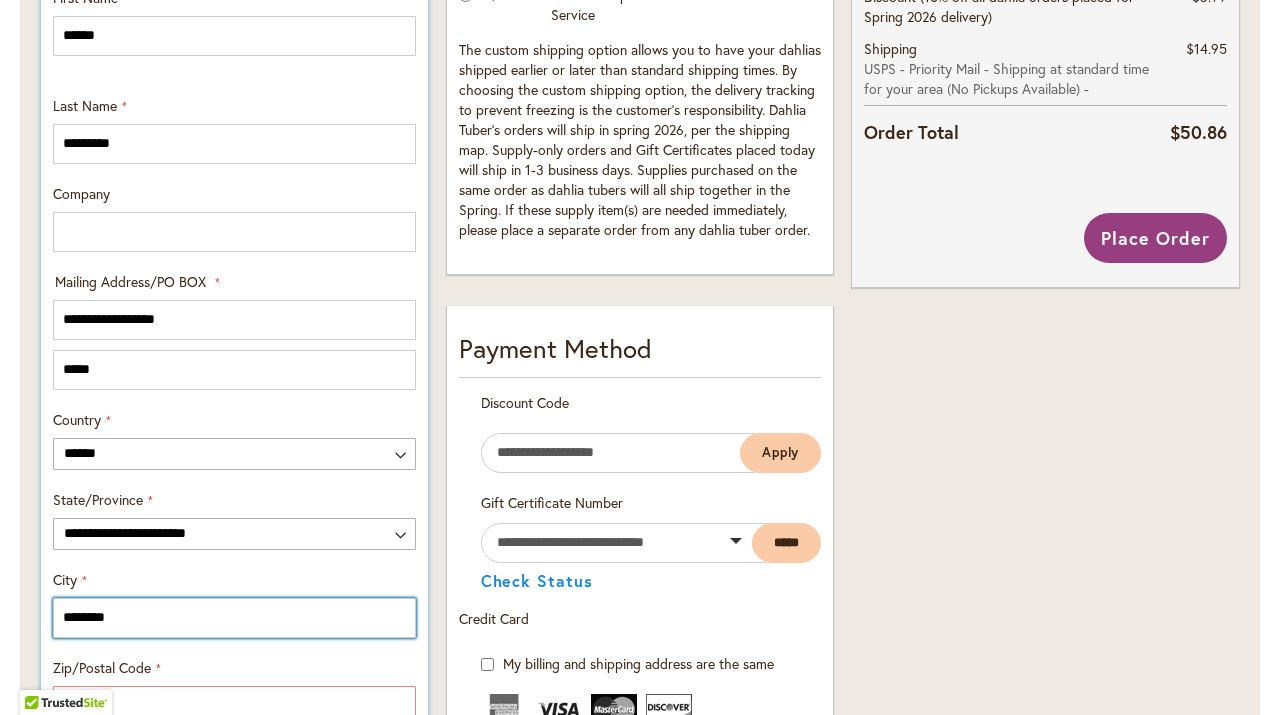 scroll, scrollTop: 785, scrollLeft: 0, axis: vertical 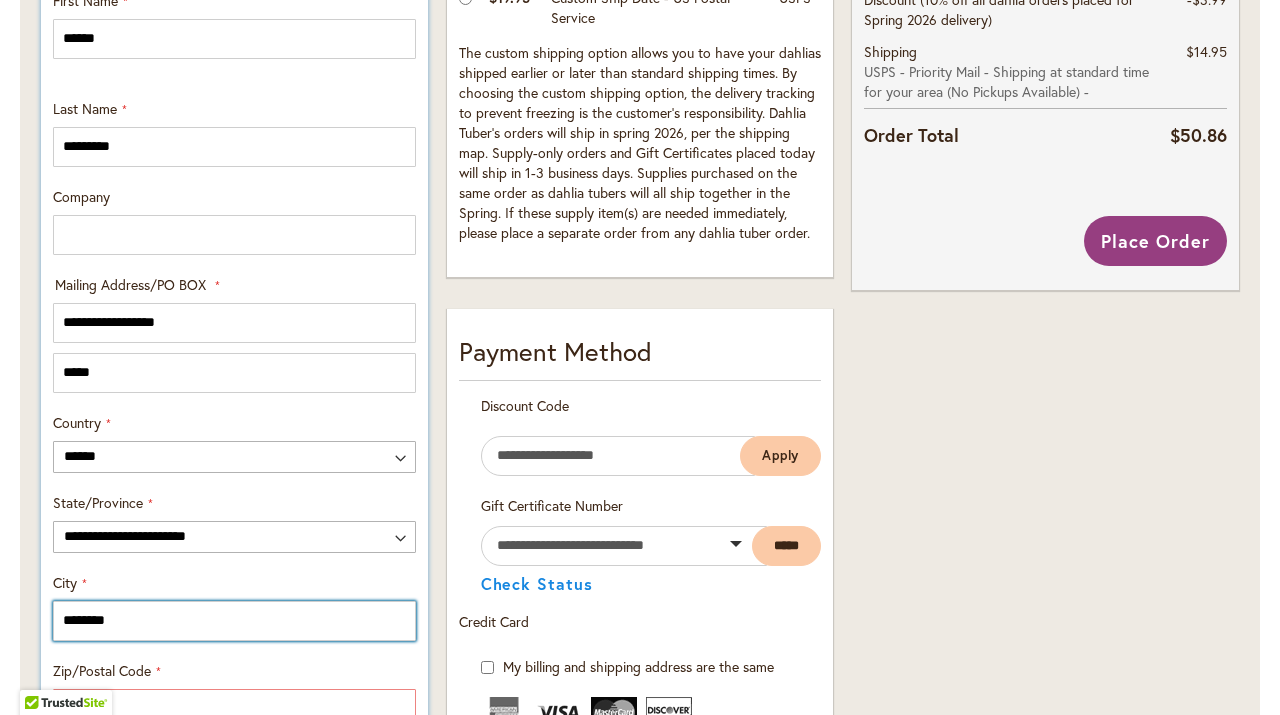 type on "********" 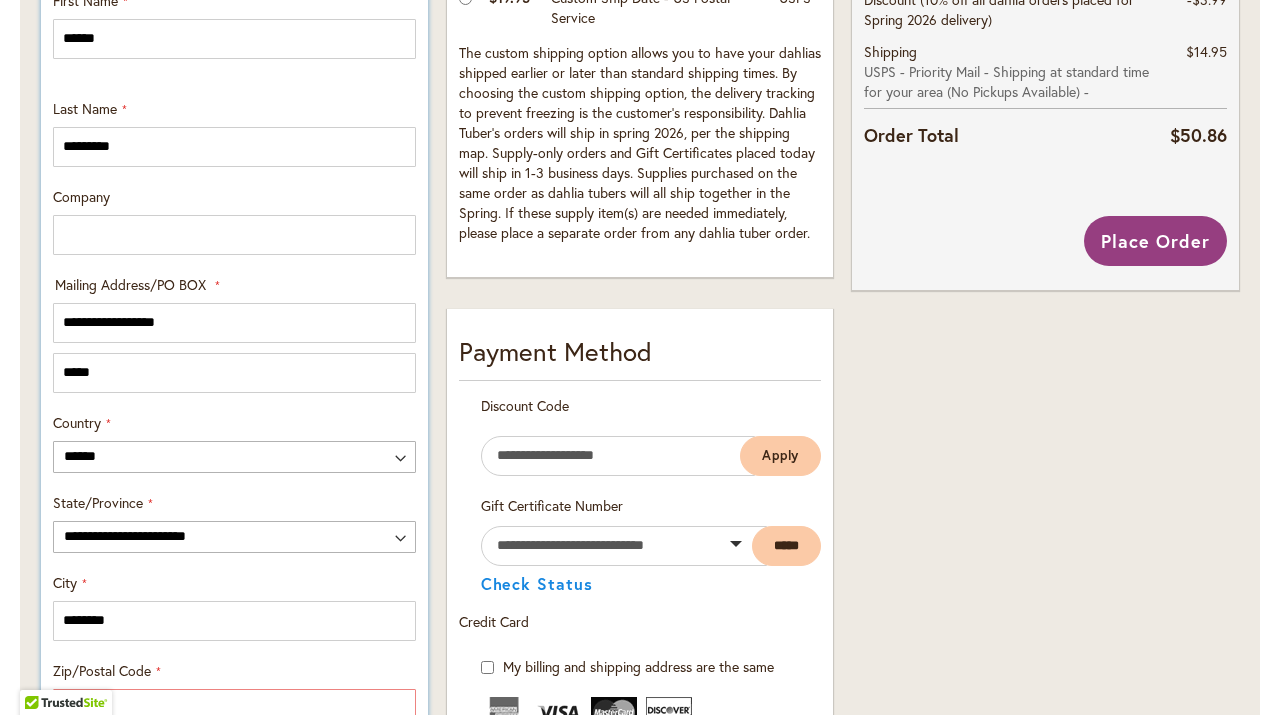 click on "**********" at bounding box center [234, 389] 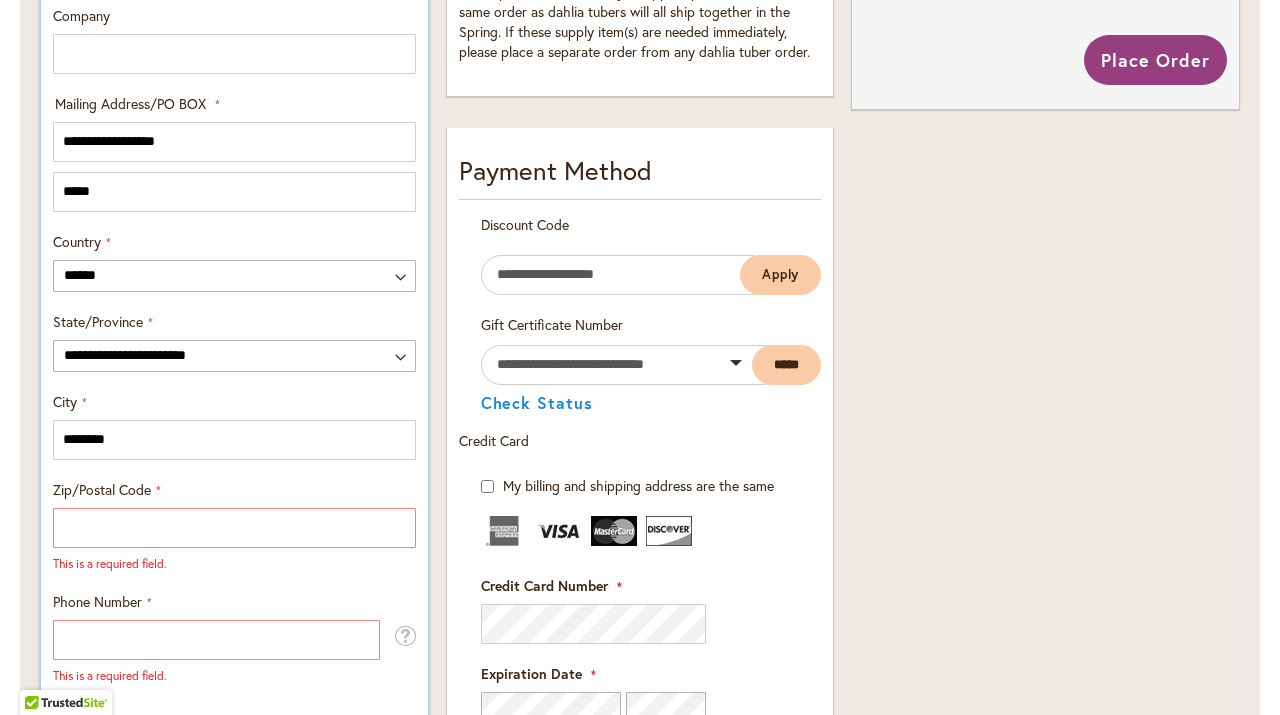 scroll, scrollTop: 985, scrollLeft: 0, axis: vertical 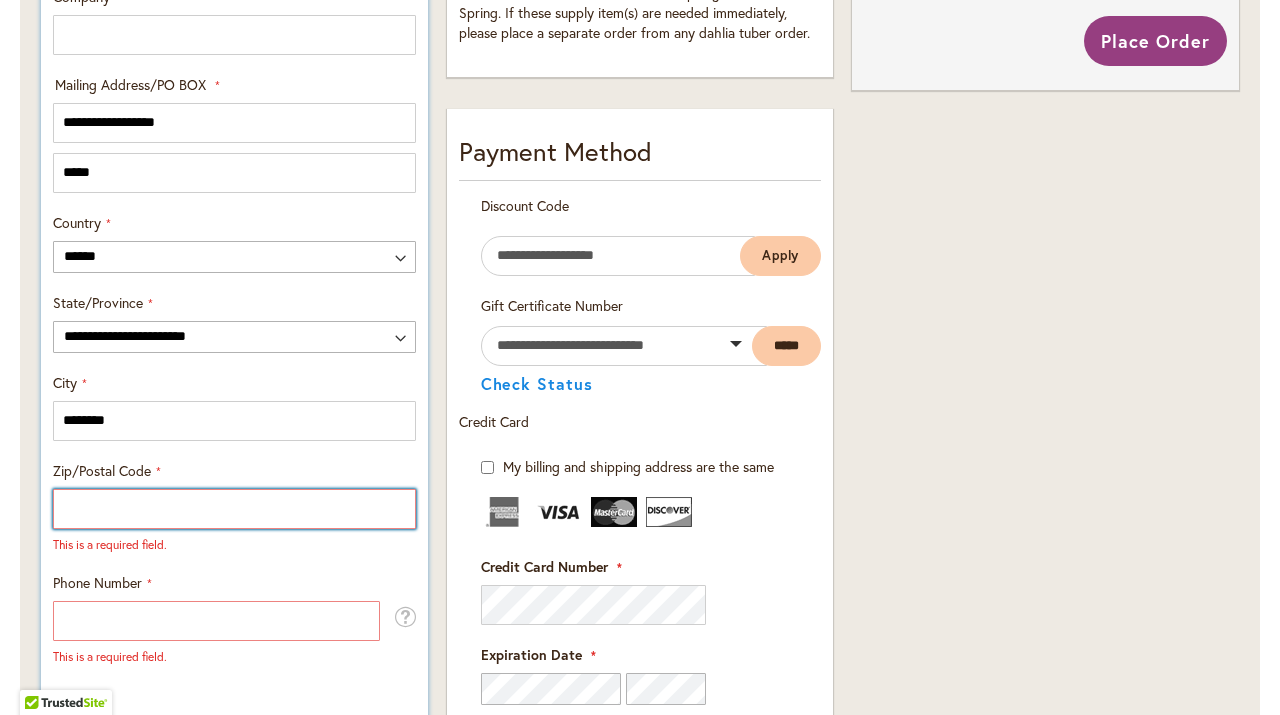 click on "Zip/Postal Code" at bounding box center [234, 509] 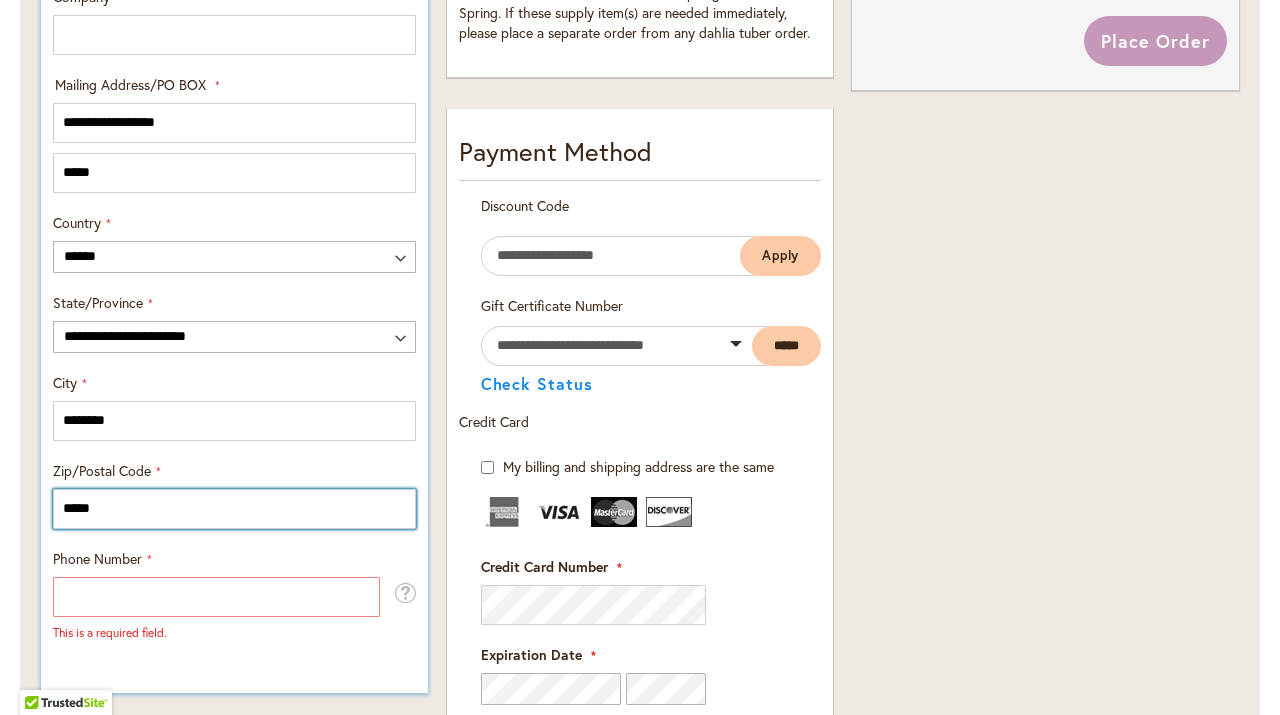 type on "*****" 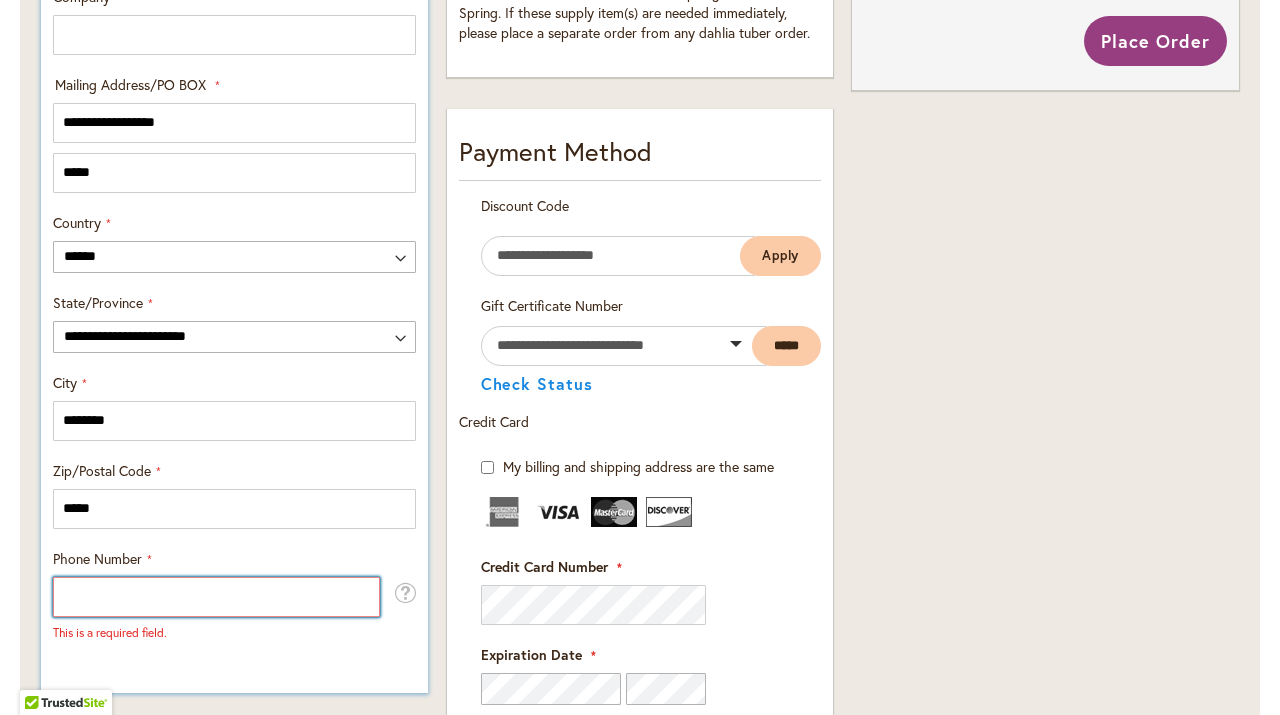 click on "Phone Number" at bounding box center (216, 597) 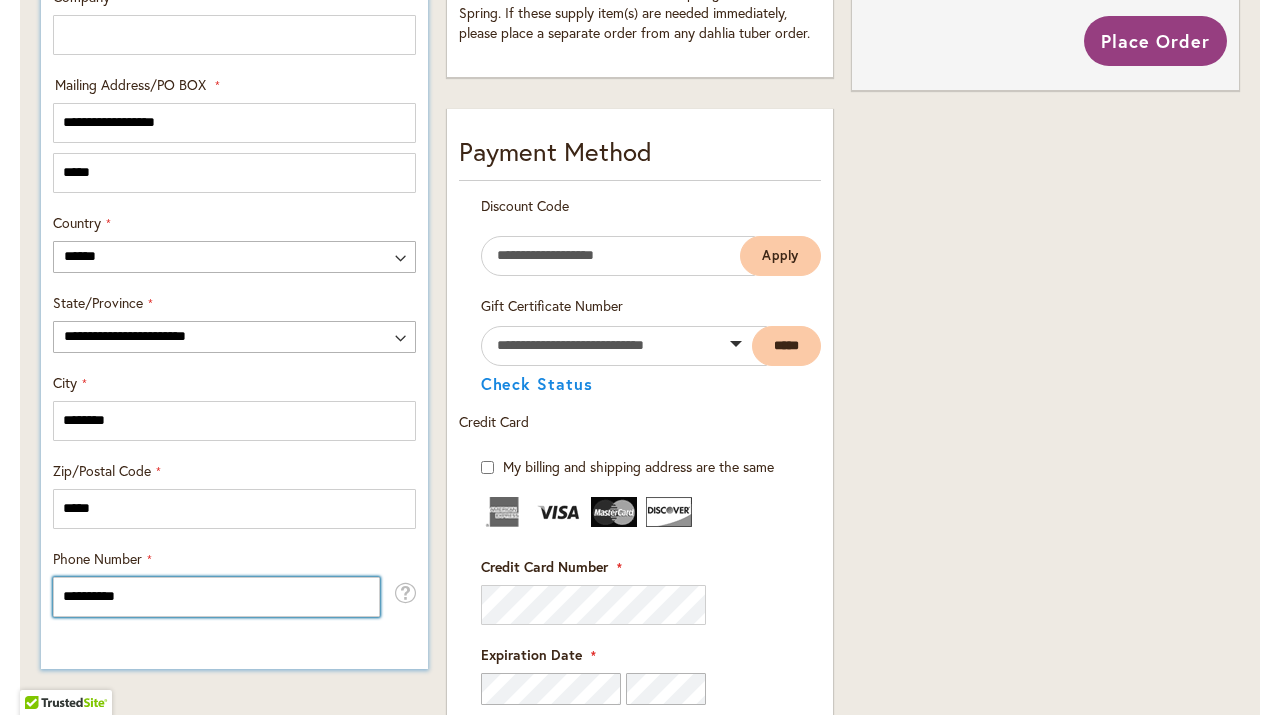 type on "**********" 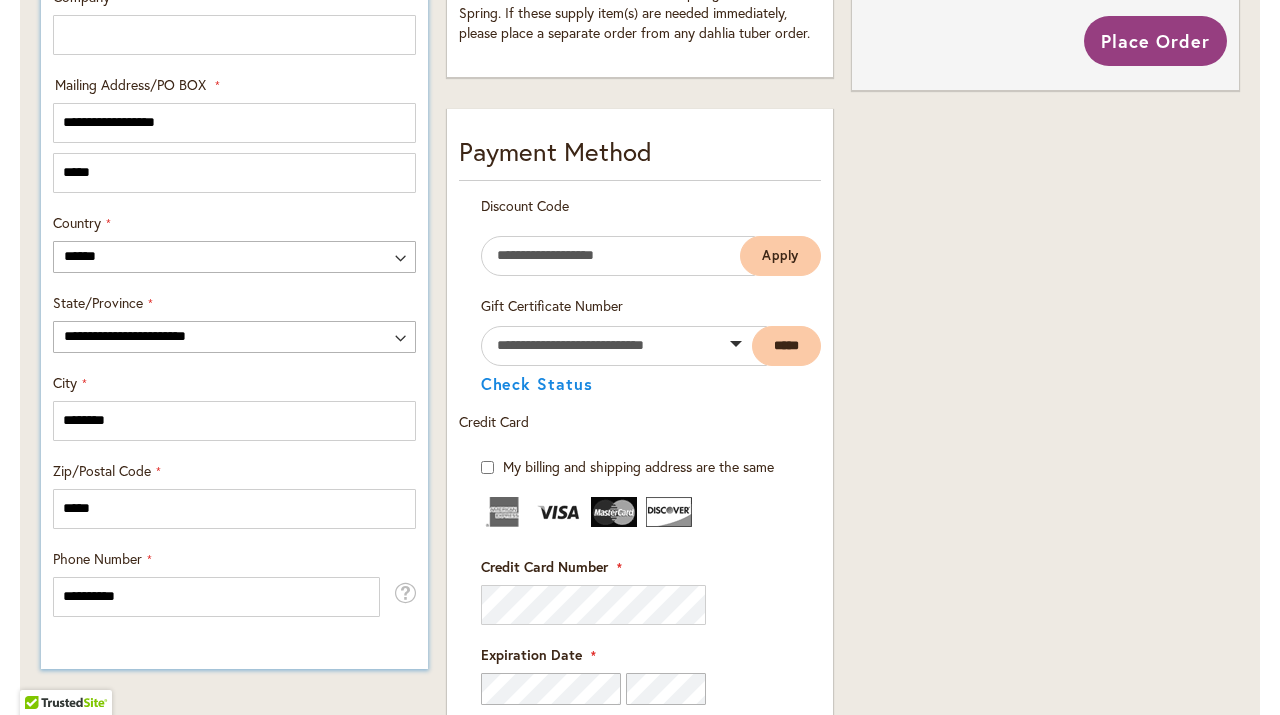 click on "**********" at bounding box center [234, 52] 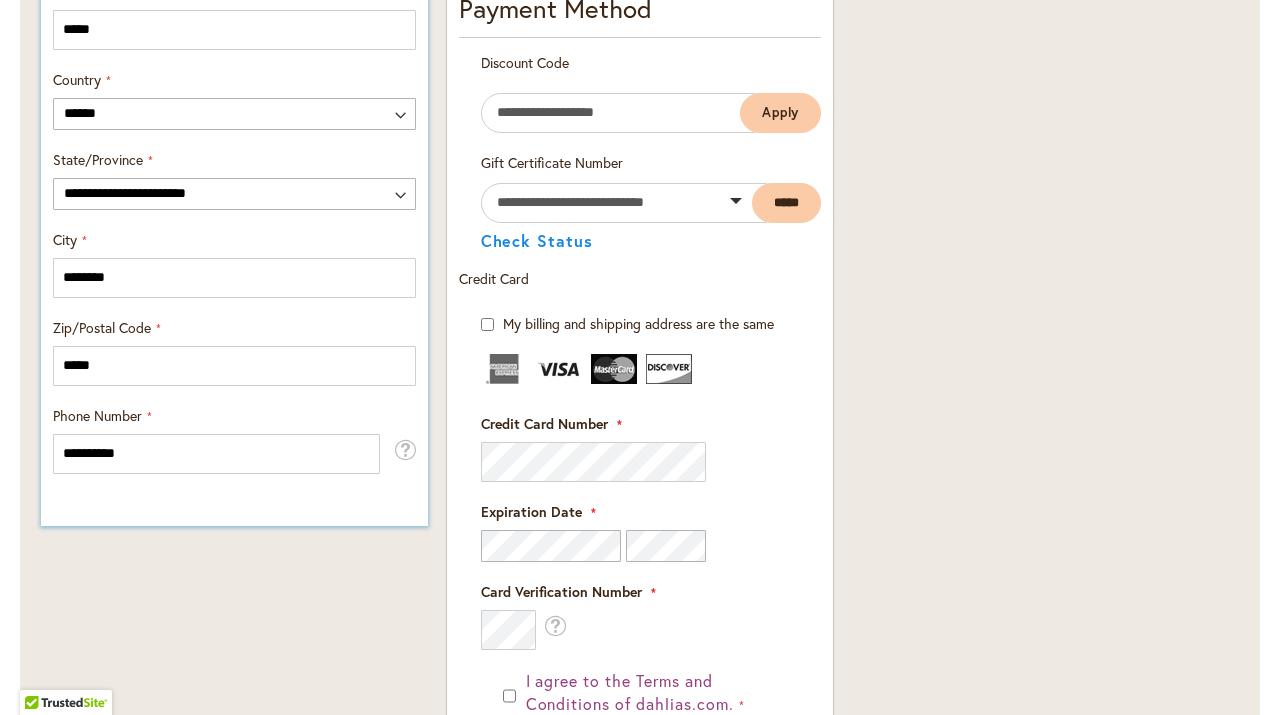 scroll, scrollTop: 1145, scrollLeft: 0, axis: vertical 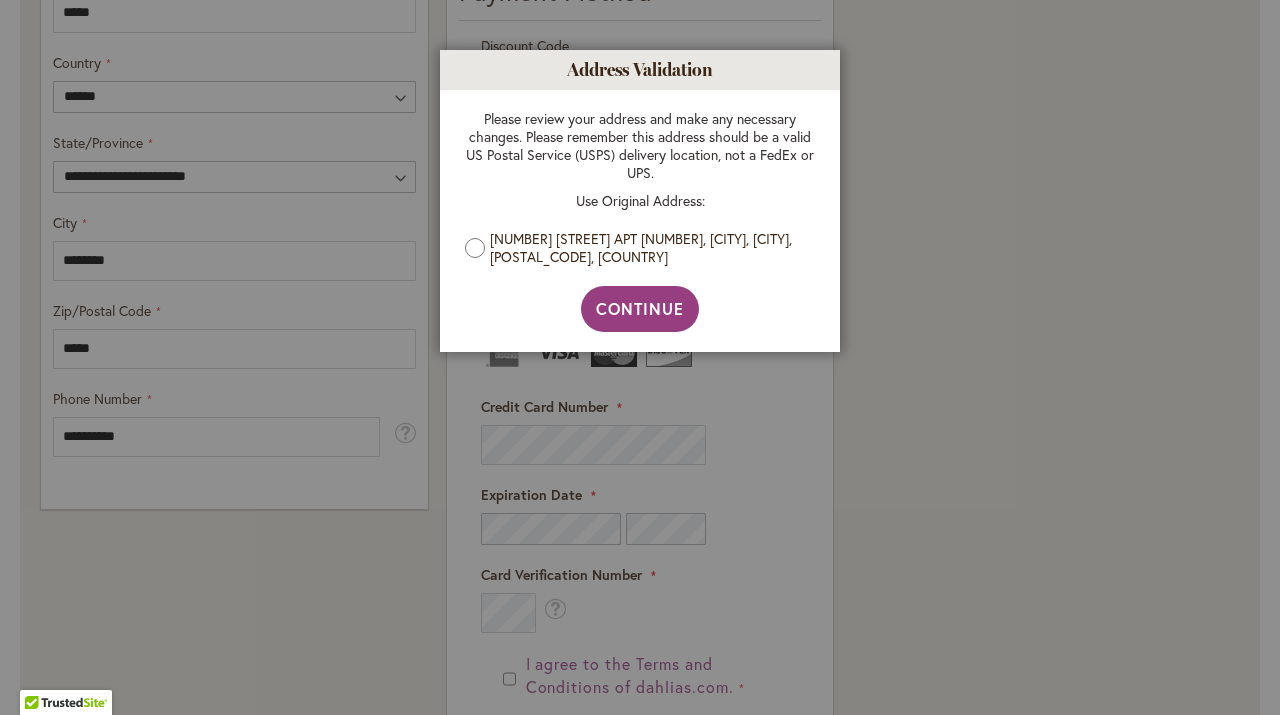 click at bounding box center [640, 357] 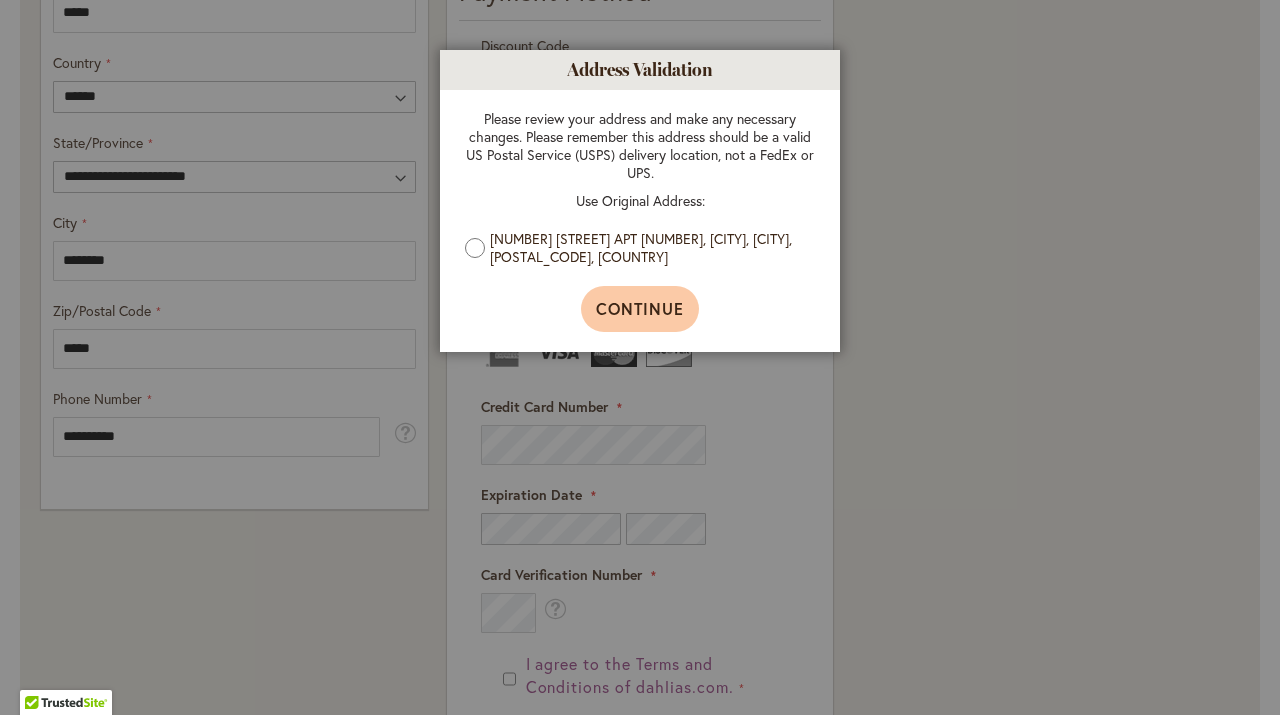 click on "Continue" at bounding box center [640, 308] 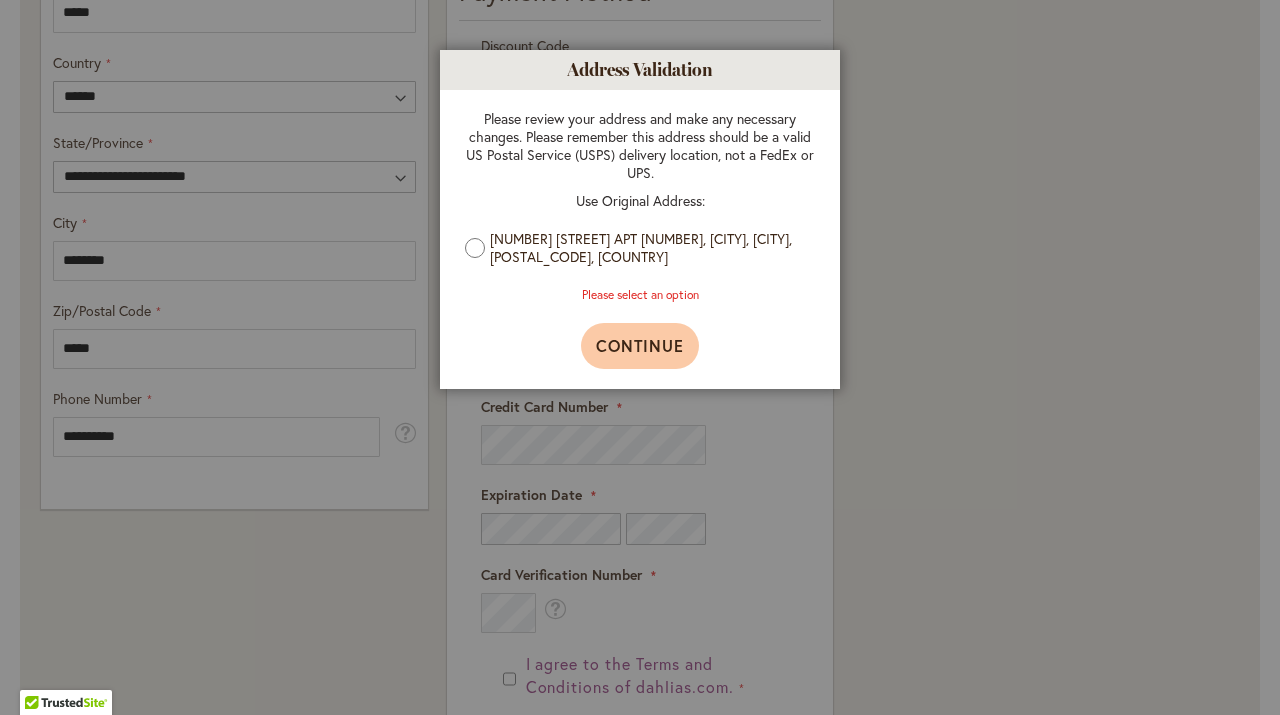 click on "Continue" at bounding box center (640, 345) 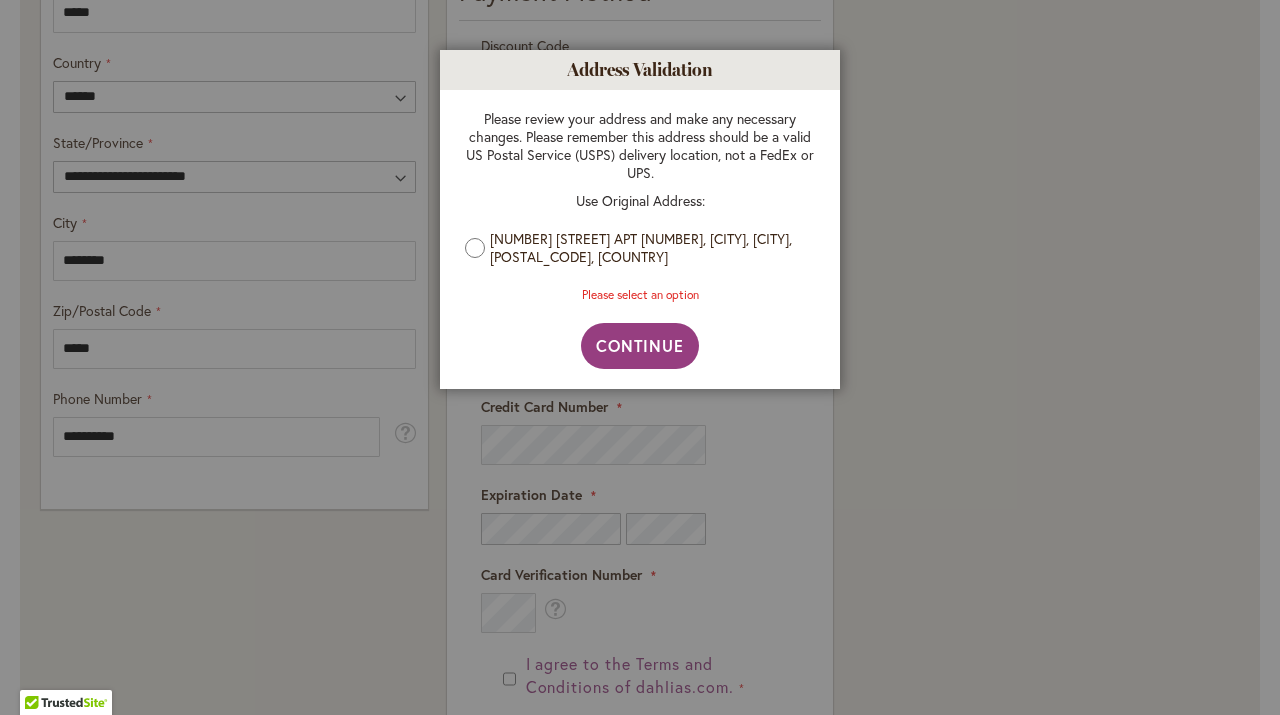 click on "Please review your address and make any necessary changes. Please remember this address should be a valid US Postal Service (USPS) delivery location, not a FedEx or UPS.
Use Original Address:
7 Weest 8th Street Apt 6, New York, New York, 10011, United States" at bounding box center [640, 188] 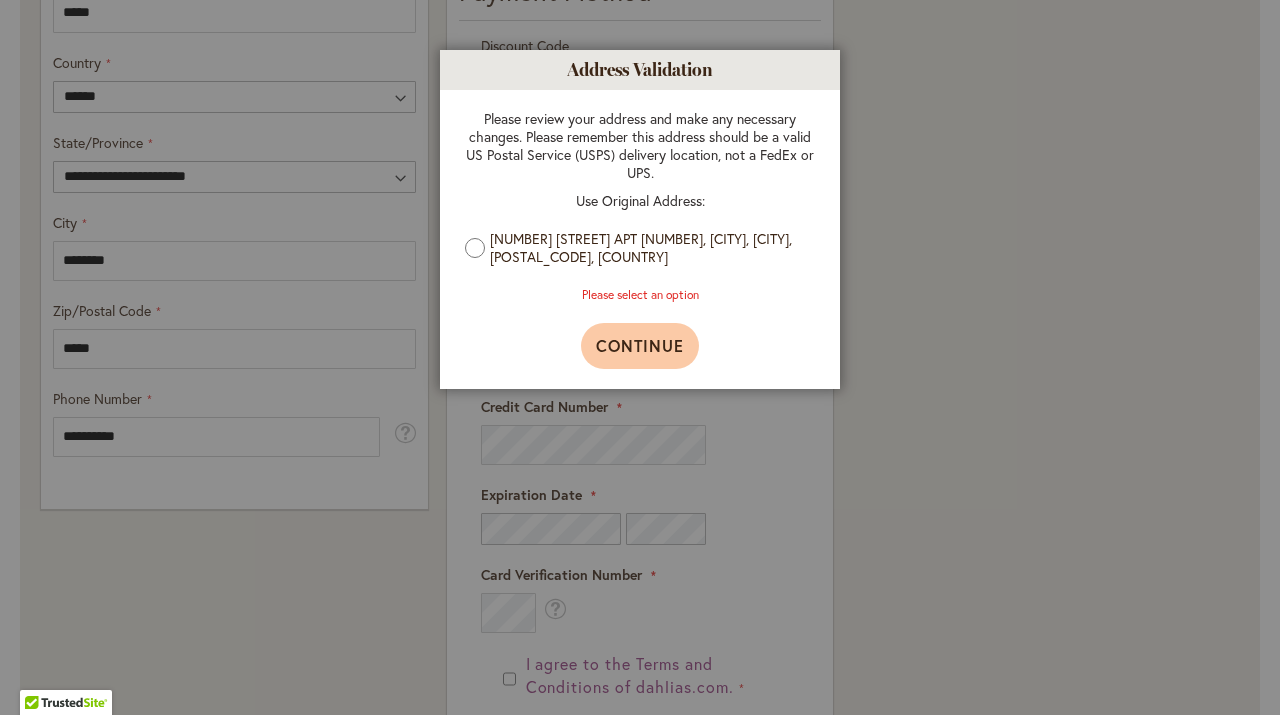 click on "Continue" at bounding box center (640, 345) 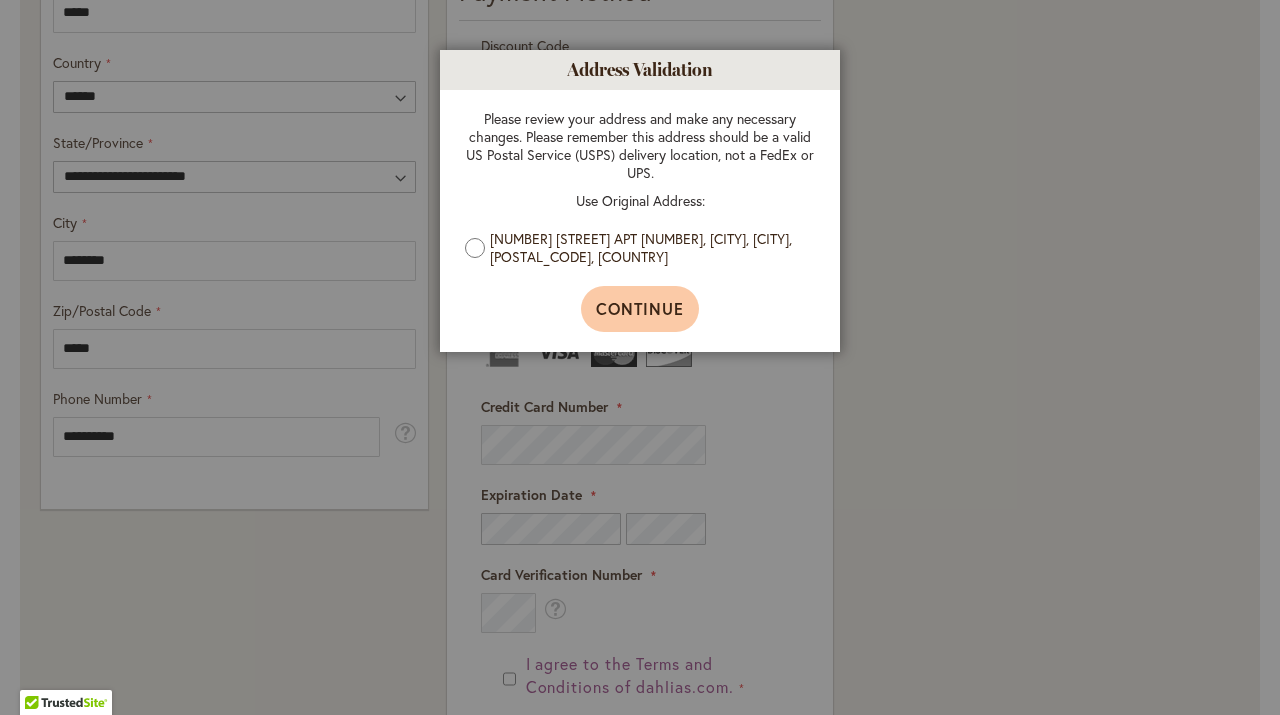 click on "Continue" at bounding box center [640, 308] 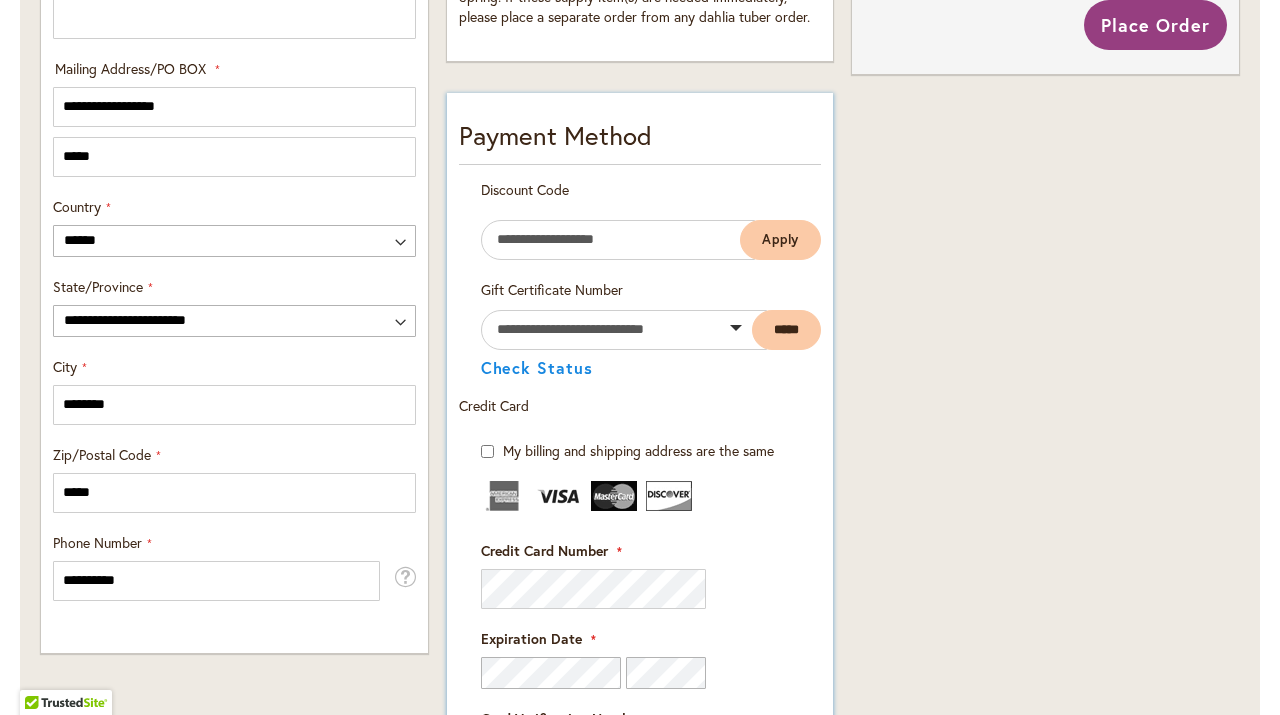 scroll, scrollTop: 905, scrollLeft: 0, axis: vertical 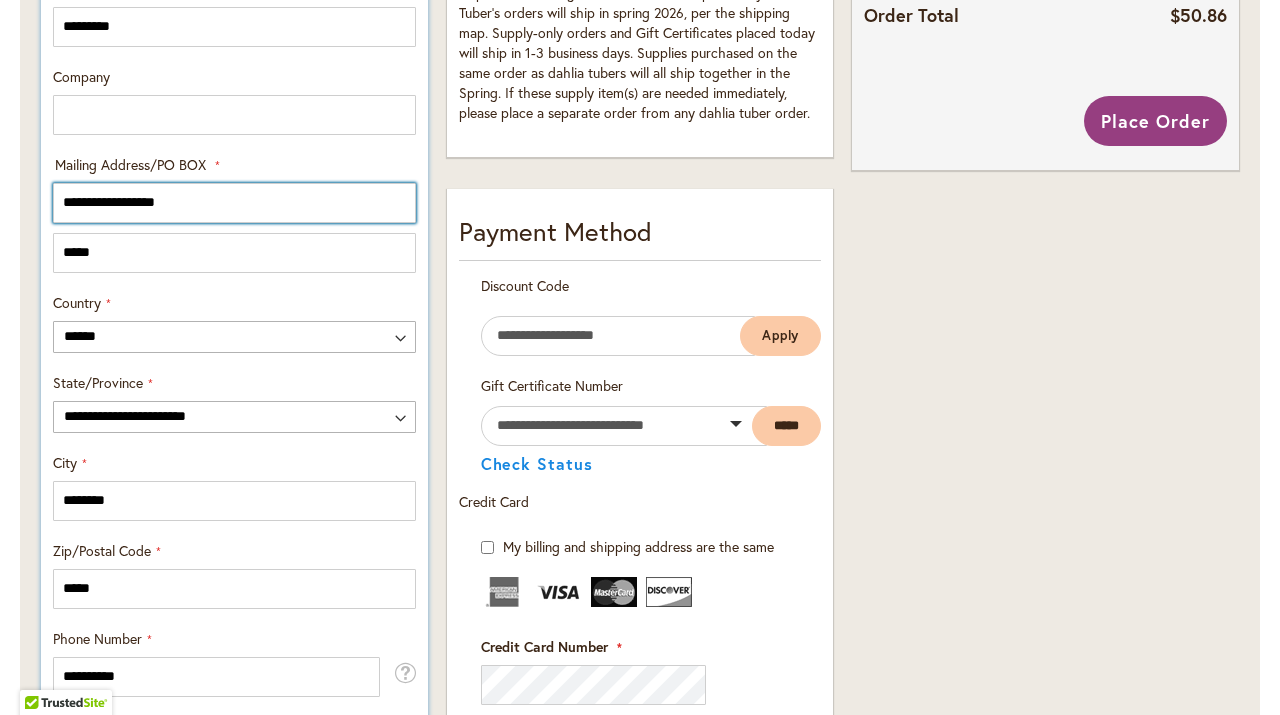 click on "**********" at bounding box center (234, 203) 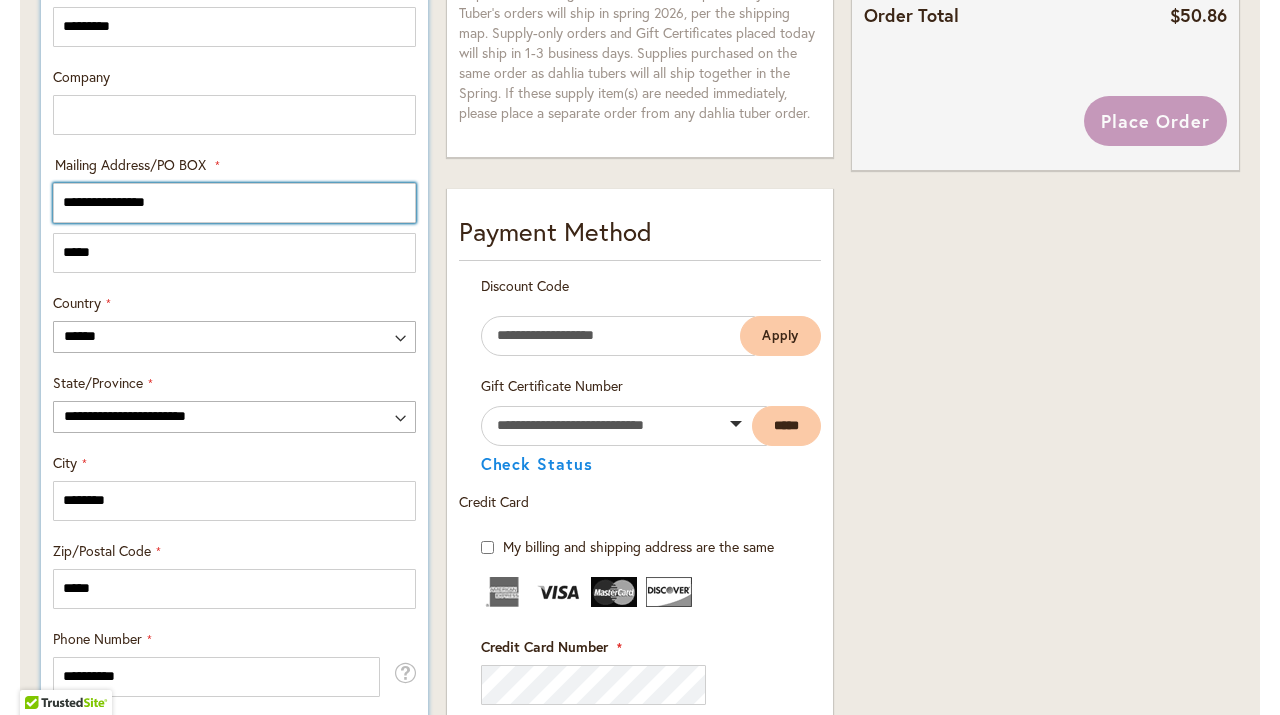 type on "**********" 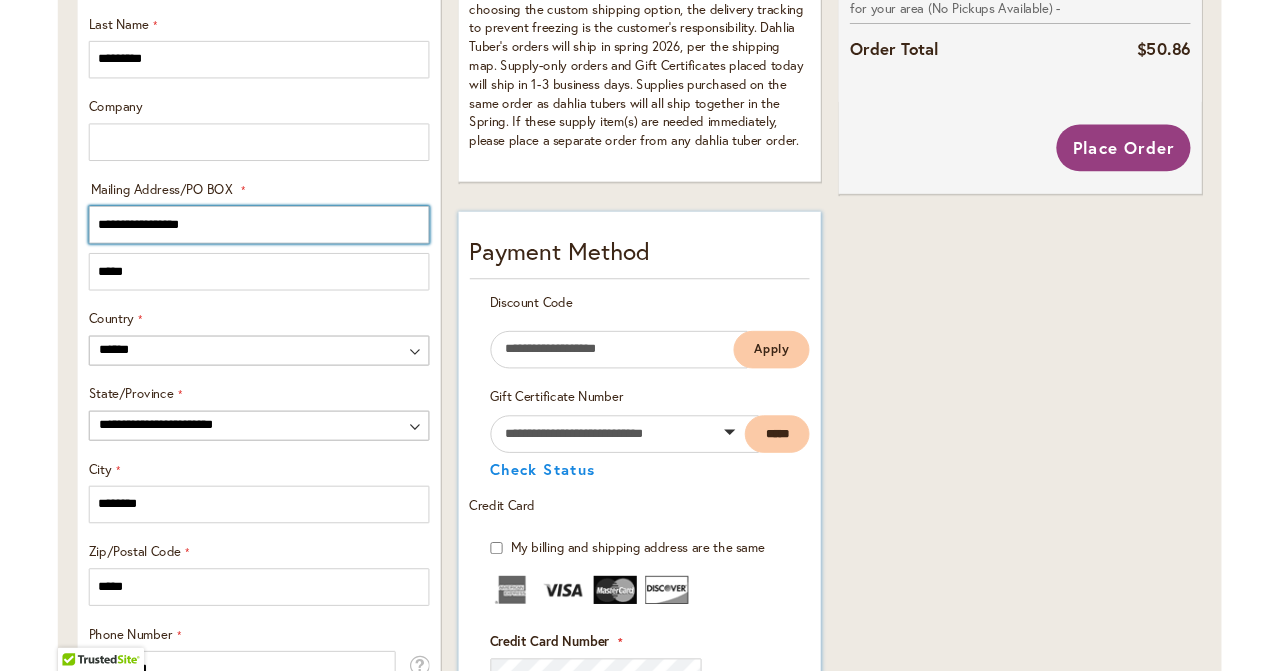 scroll, scrollTop: 869, scrollLeft: 0, axis: vertical 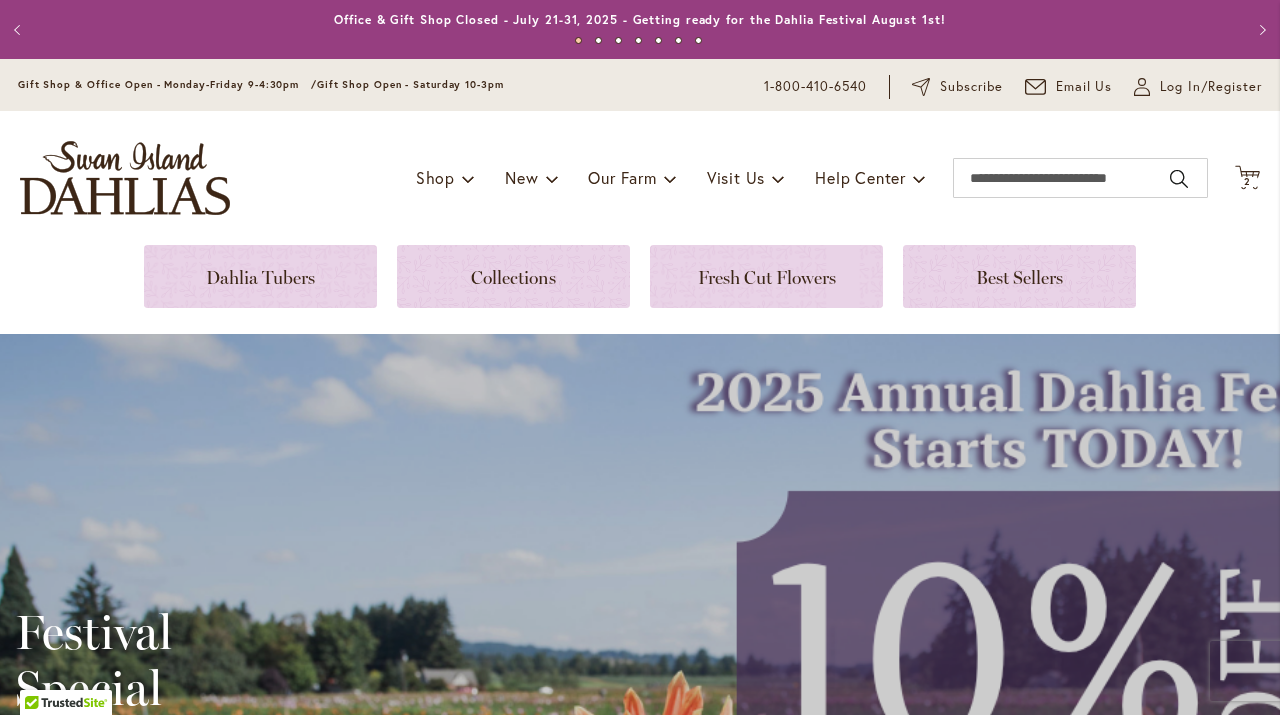 click on "Festival Special
August through September 28th
Order Now" at bounding box center [640, 774] 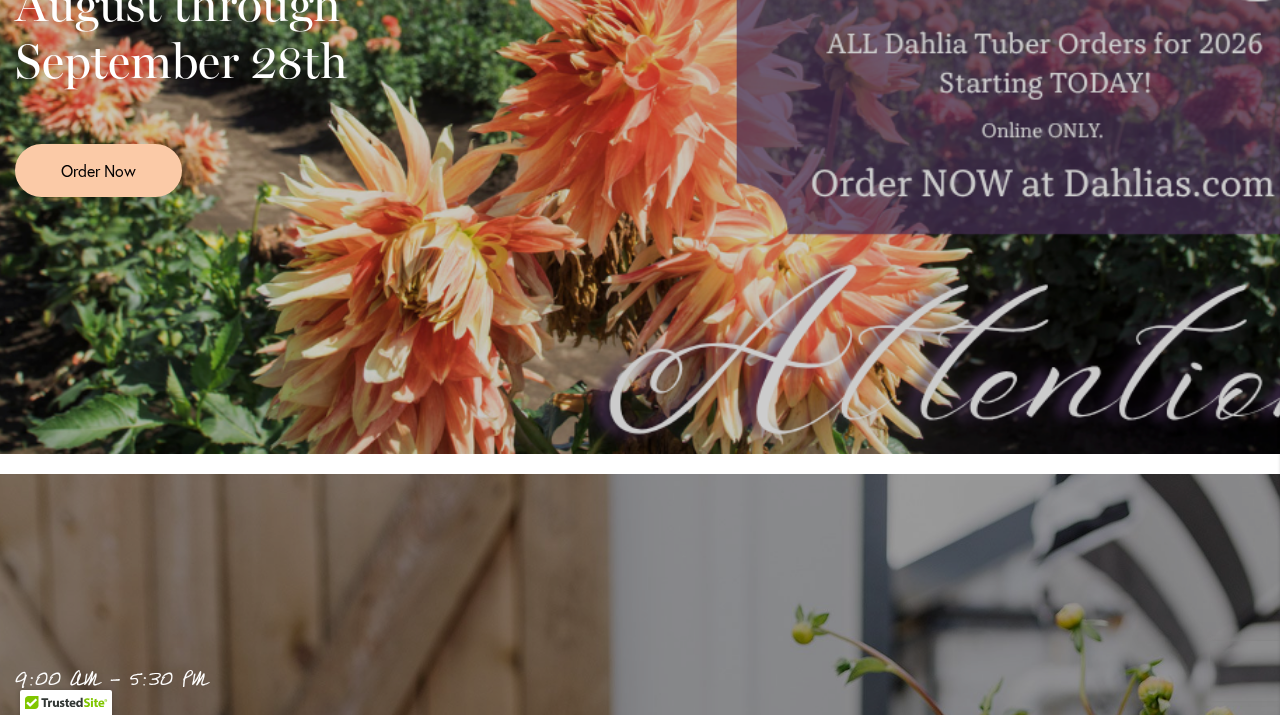 scroll, scrollTop: 800, scrollLeft: 0, axis: vertical 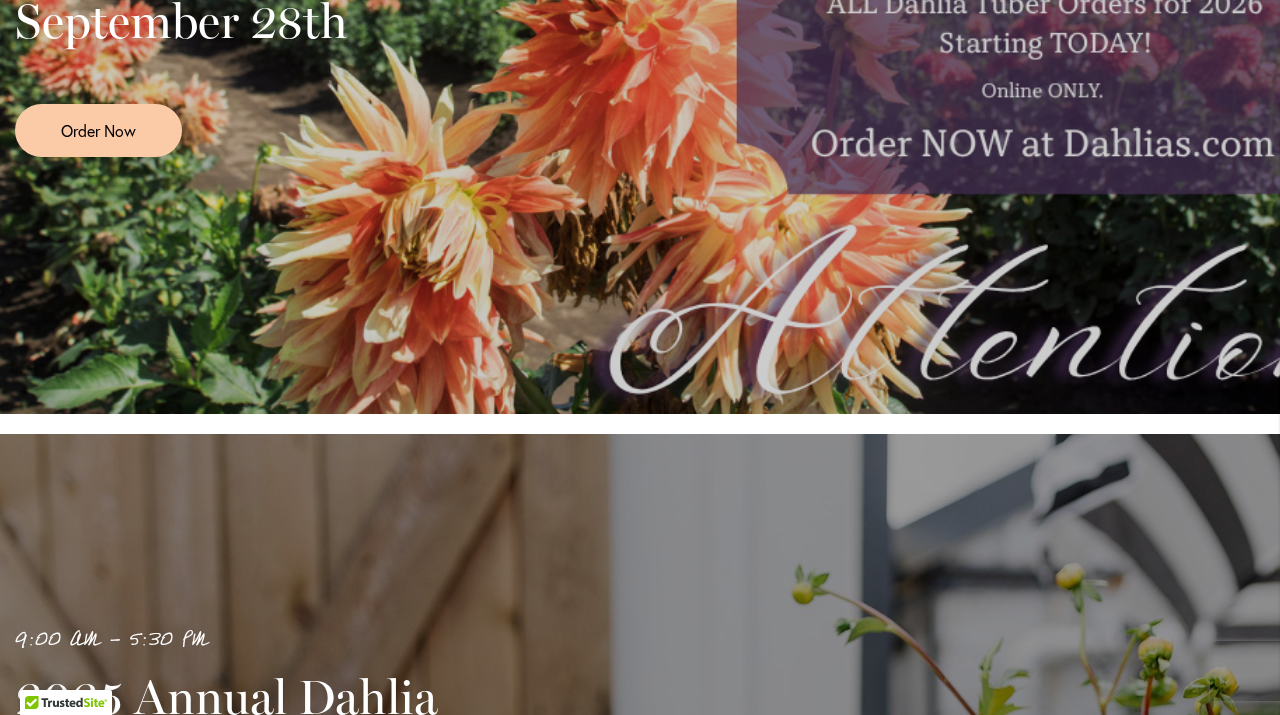 click on "Festival Special
August through September 28th
Order Now" at bounding box center [640, -26] 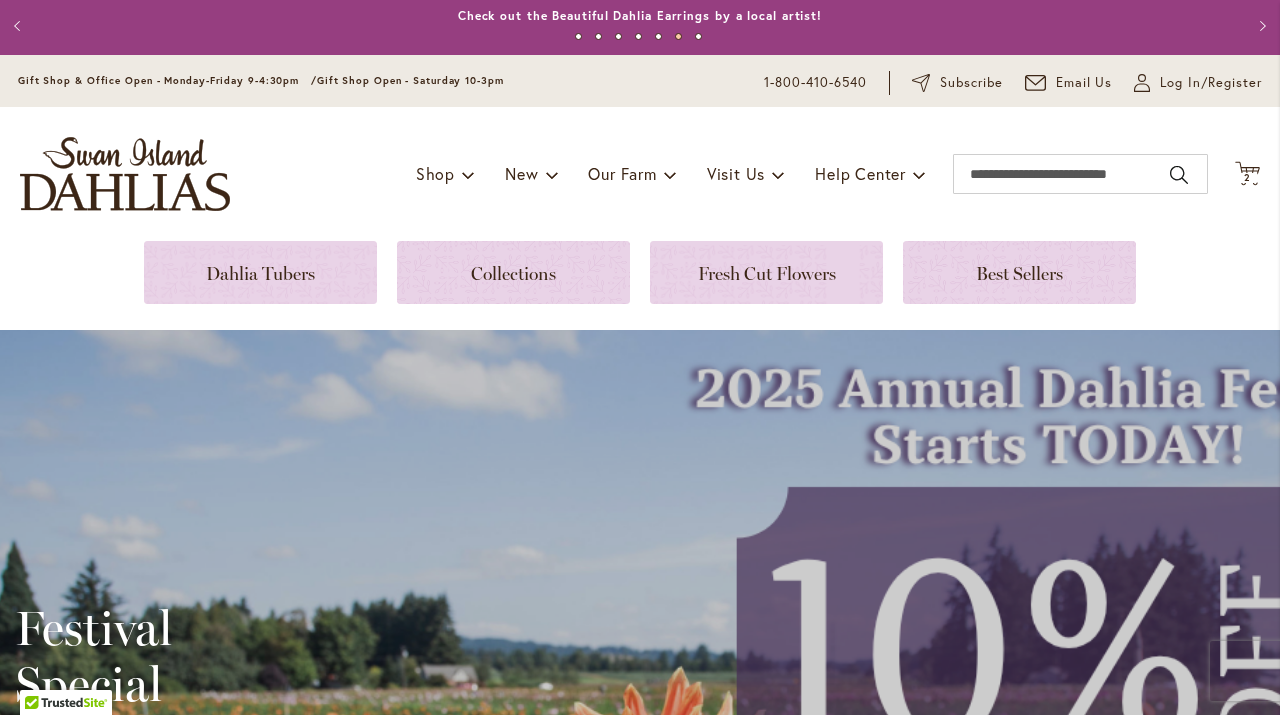 scroll, scrollTop: 0, scrollLeft: 0, axis: both 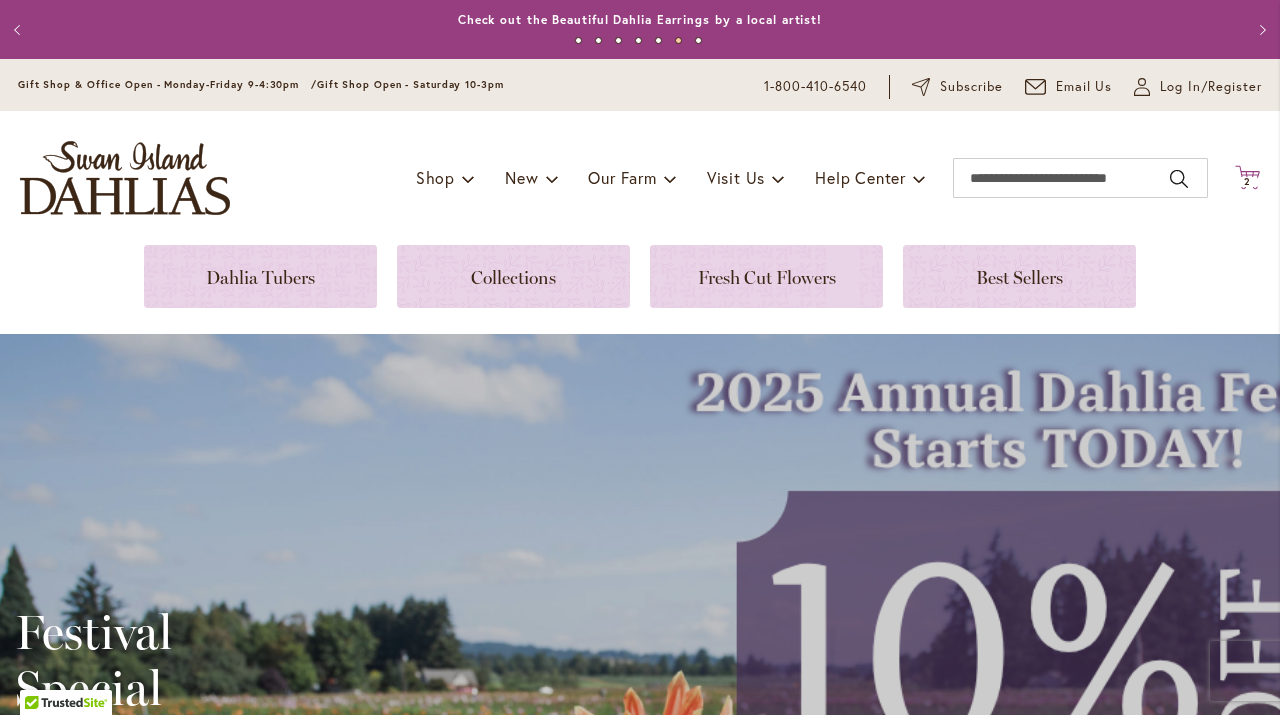 click on "2" at bounding box center (1247, 181) 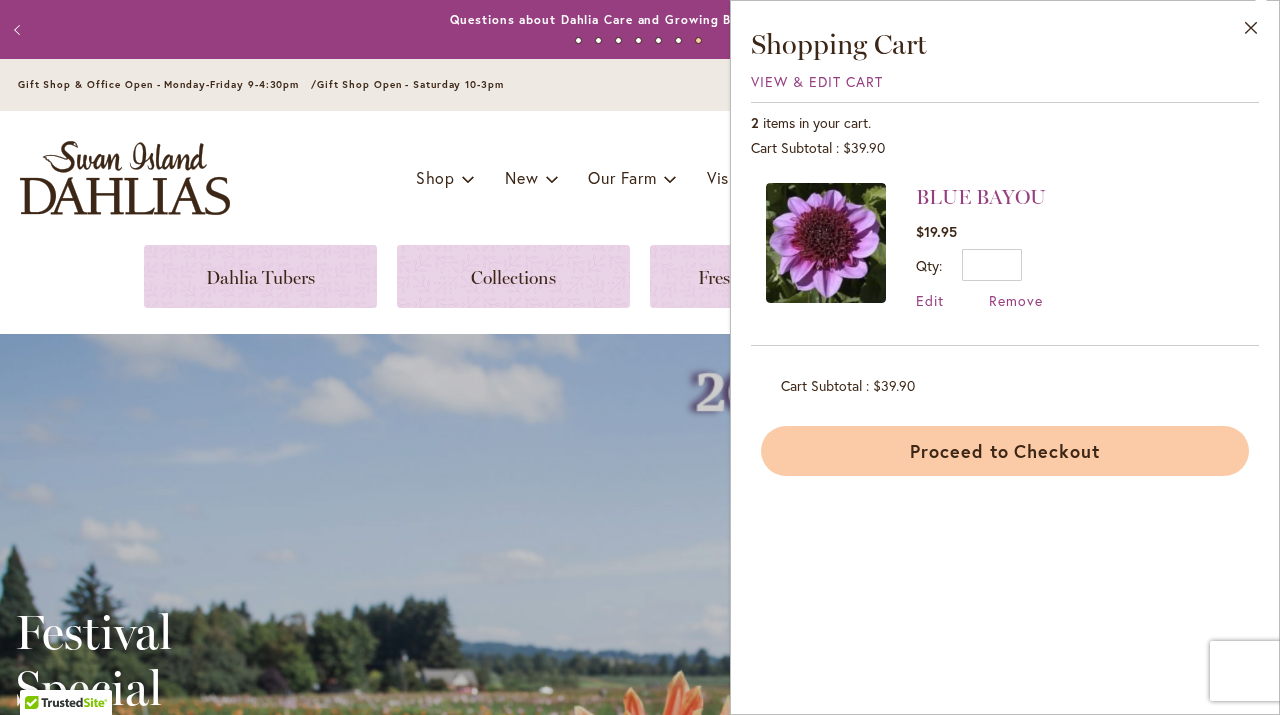 click on "Proceed to Checkout" at bounding box center (1005, 451) 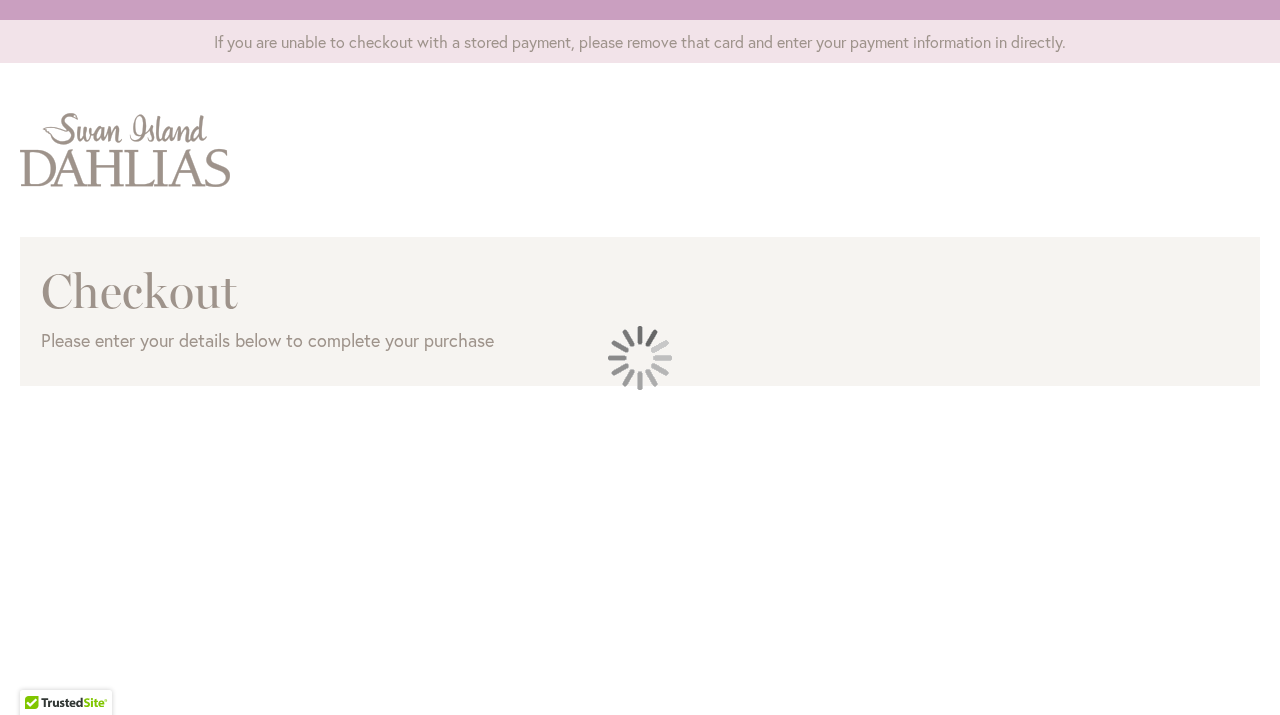 scroll, scrollTop: 0, scrollLeft: 0, axis: both 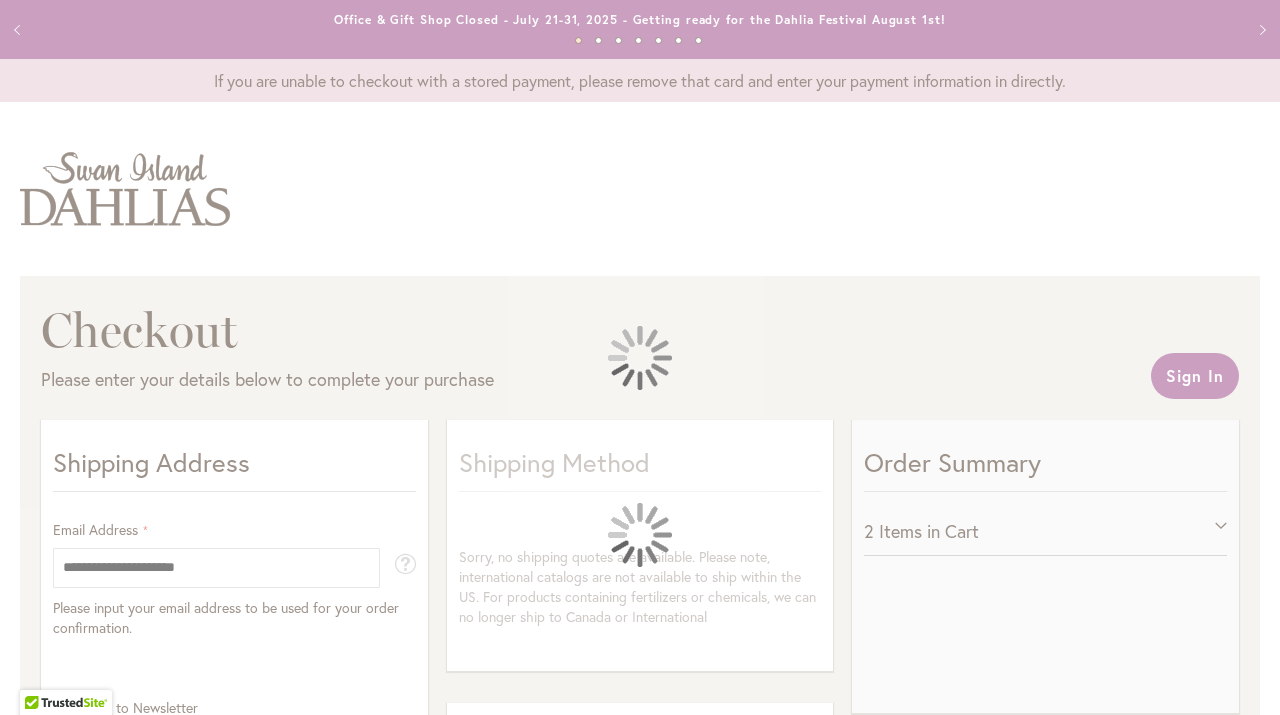 select on "**" 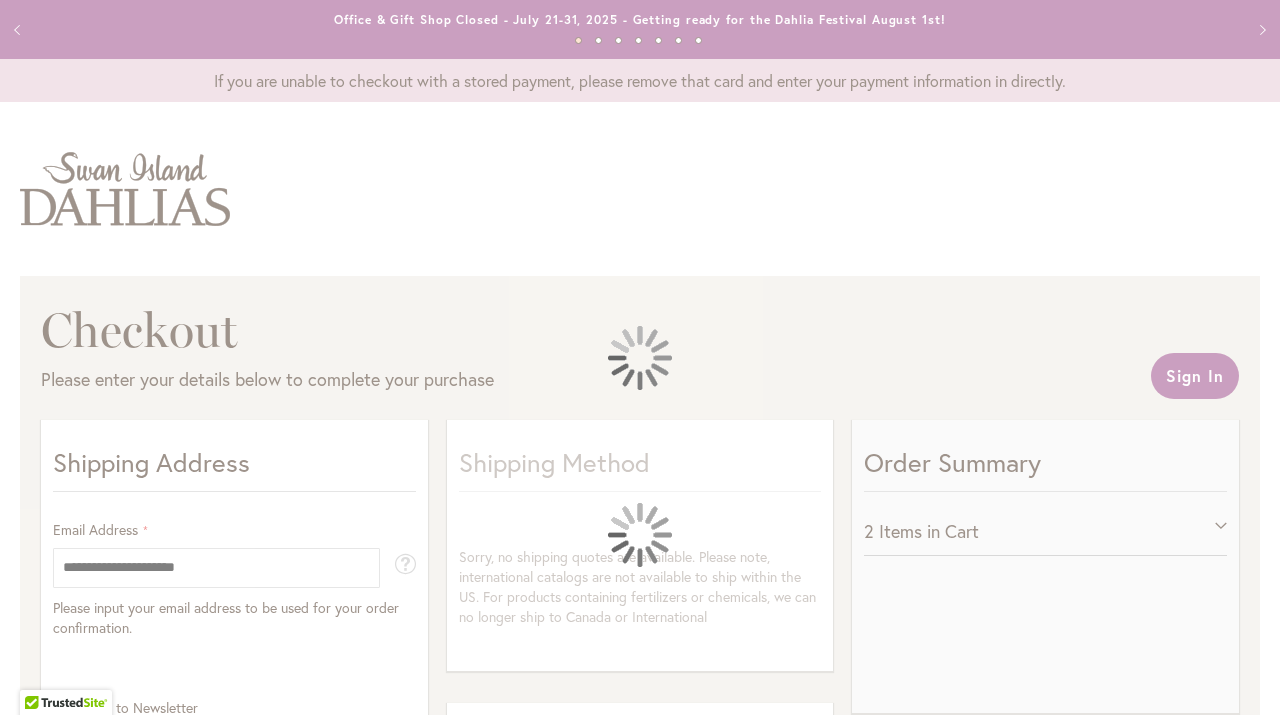 select on "**" 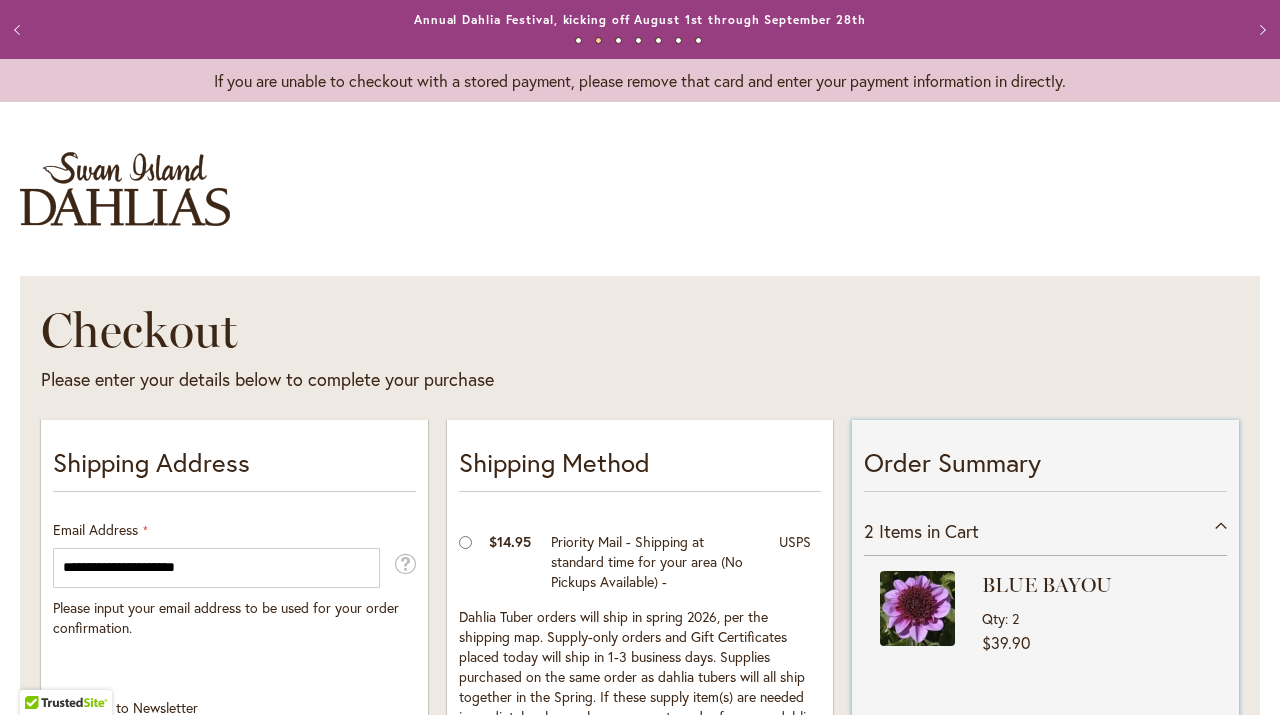 click on "BLUE BAYOU
Qty
2
$39.90" at bounding box center [1097, 613] 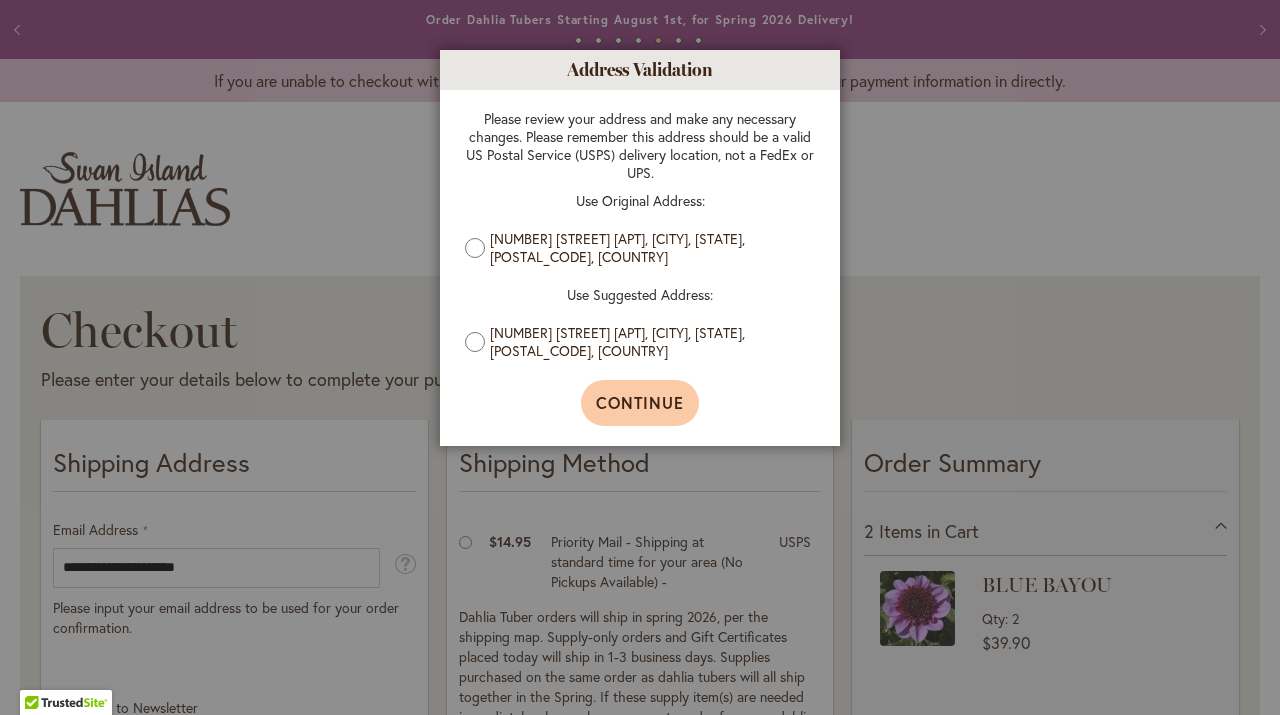 click on "Continue" at bounding box center (640, 402) 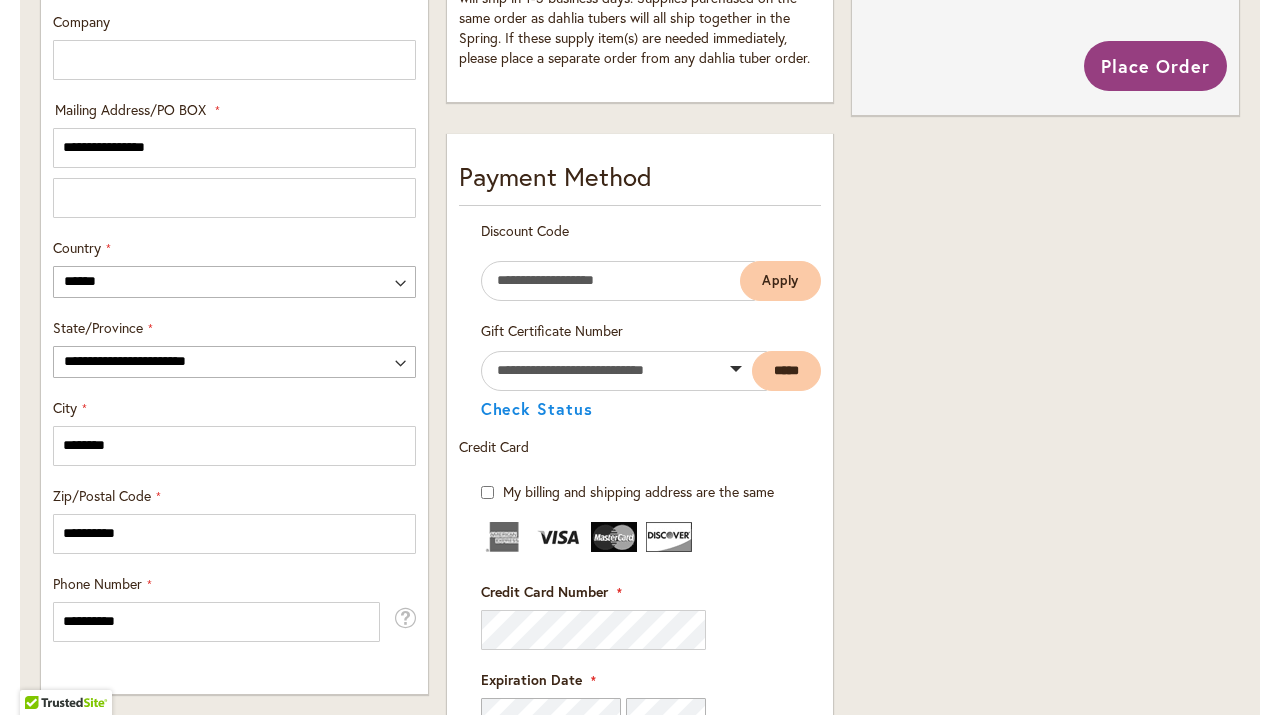 scroll, scrollTop: 1000, scrollLeft: 0, axis: vertical 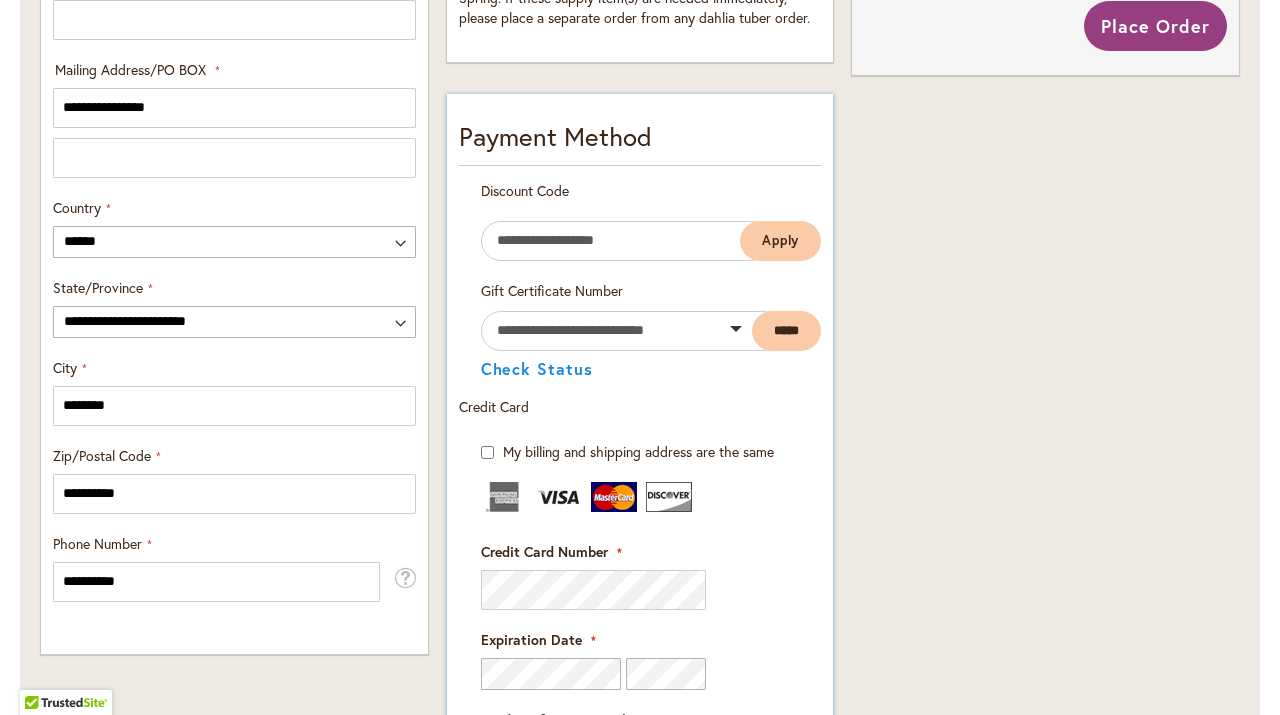 click on "Expiration Date" at bounding box center (640, 660) 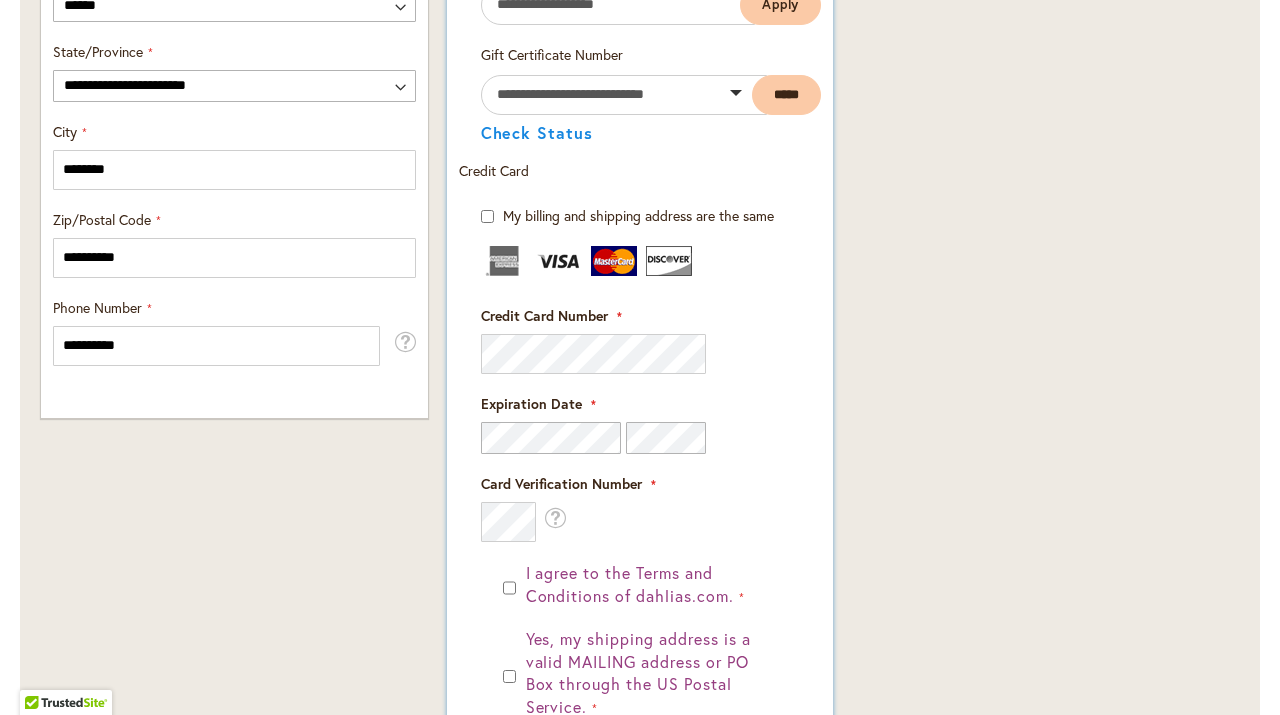 scroll, scrollTop: 1240, scrollLeft: 0, axis: vertical 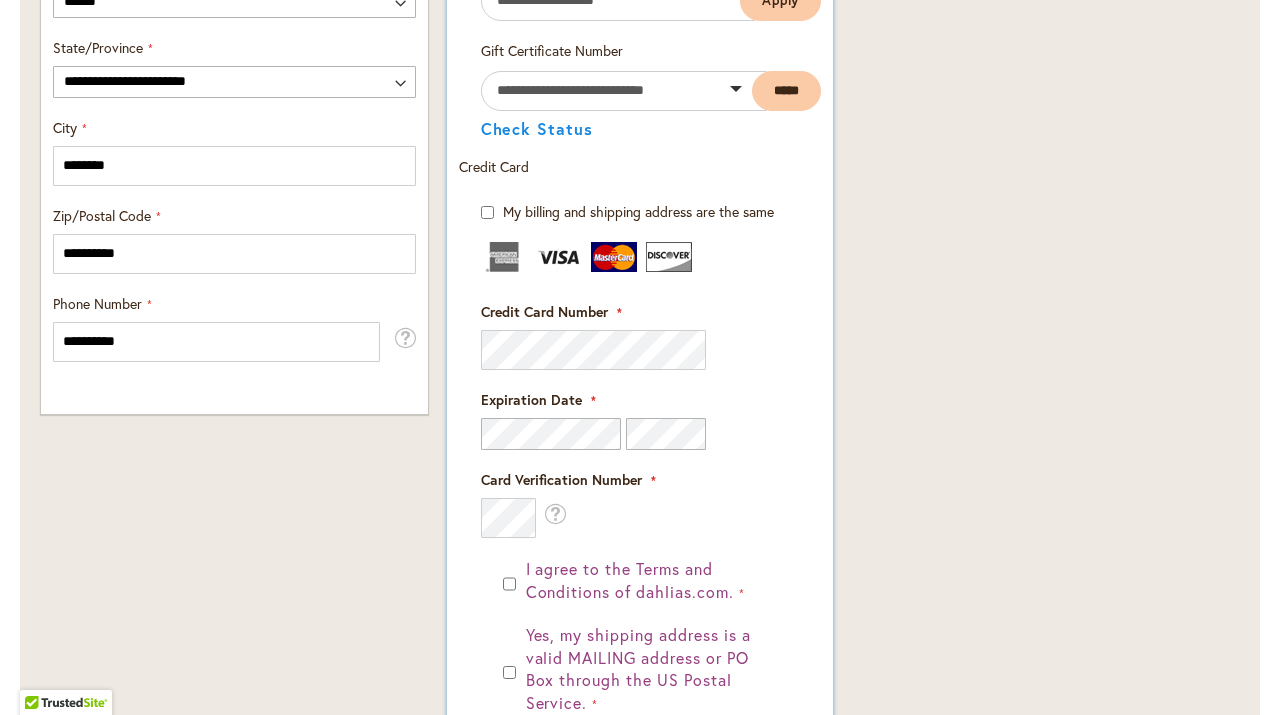 click on "Card Verification Number
What is this?" at bounding box center [640, 504] 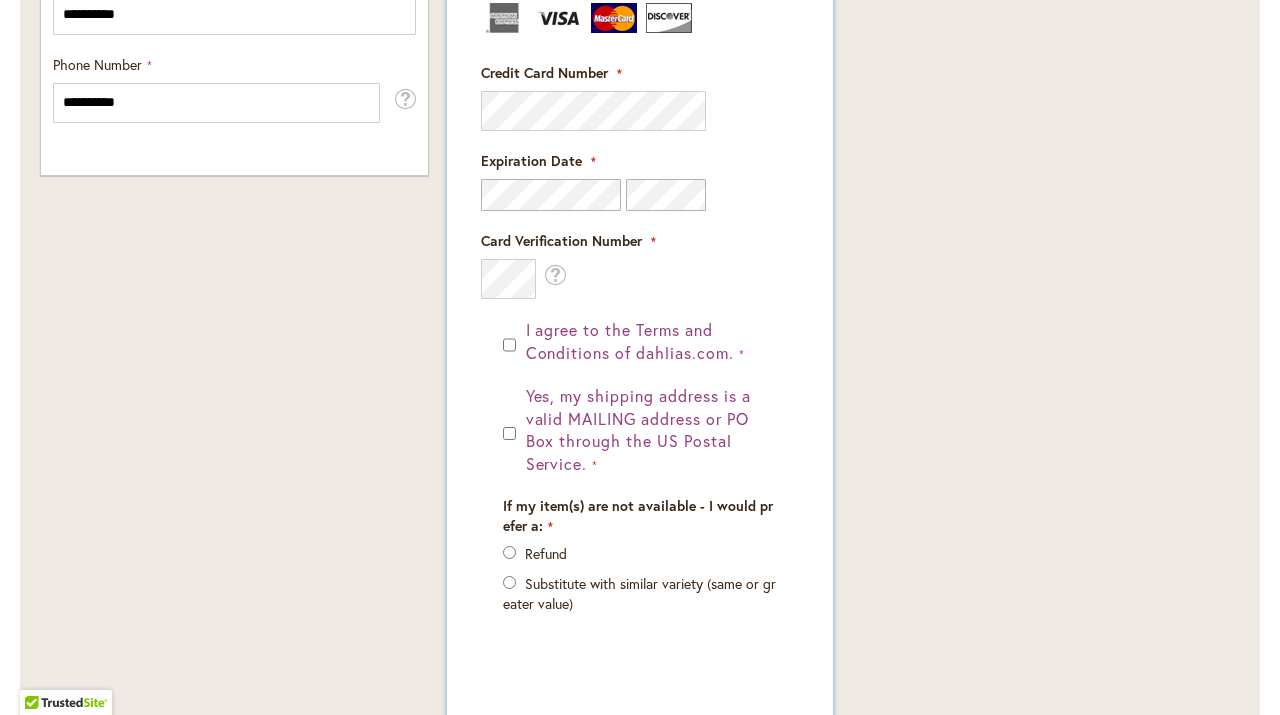 scroll, scrollTop: 1480, scrollLeft: 0, axis: vertical 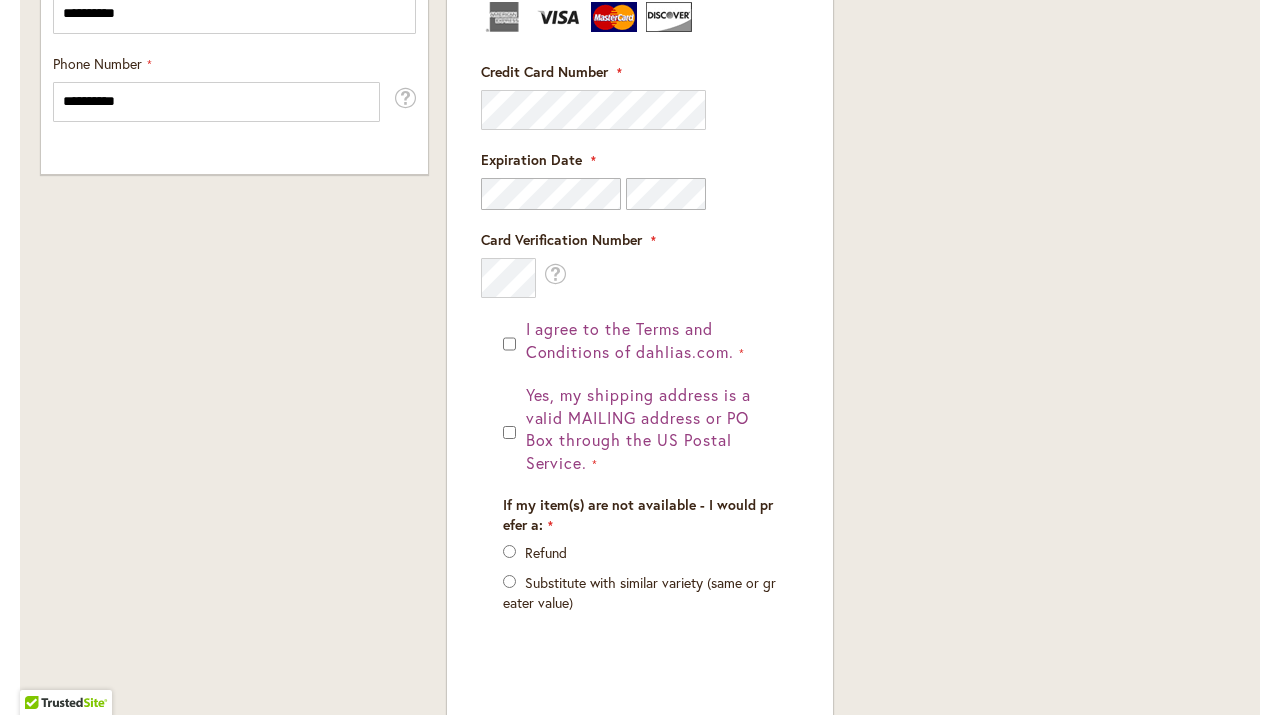 click on "Order Summary
2
Items in Cart
BLUE BAYOU
Qty
2
$39.90" at bounding box center (1045, -149) 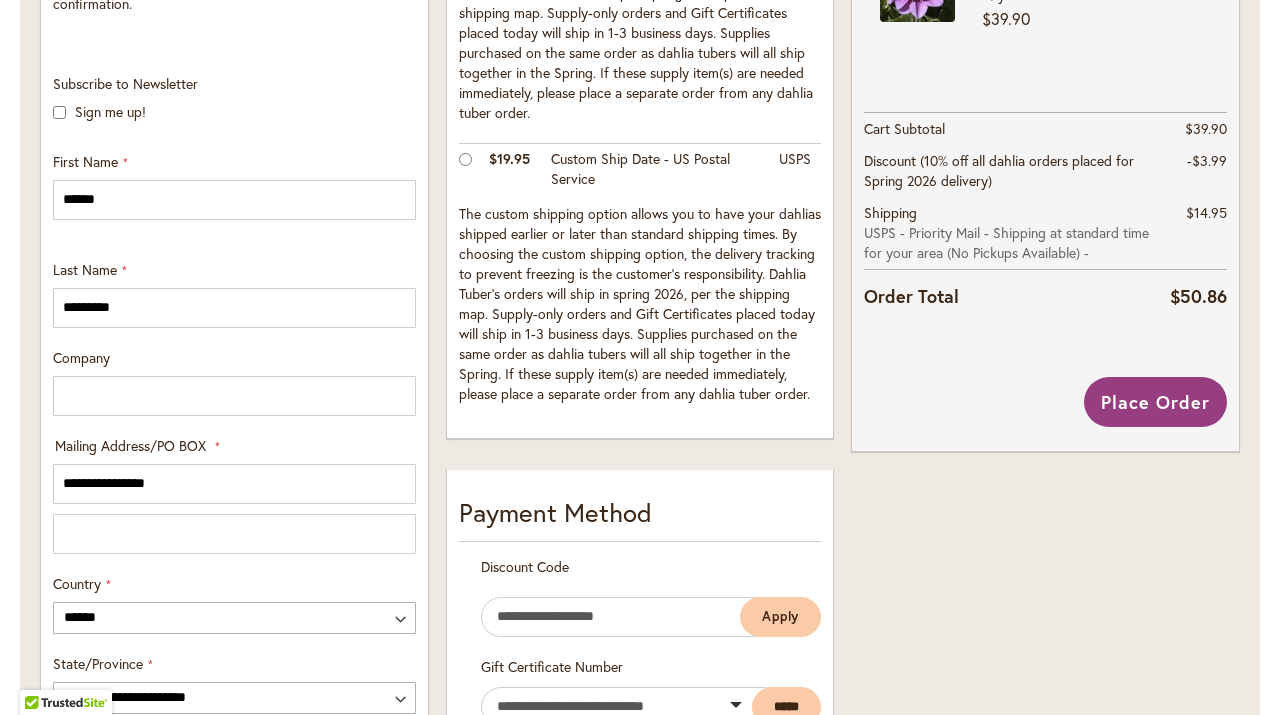 scroll, scrollTop: 600, scrollLeft: 0, axis: vertical 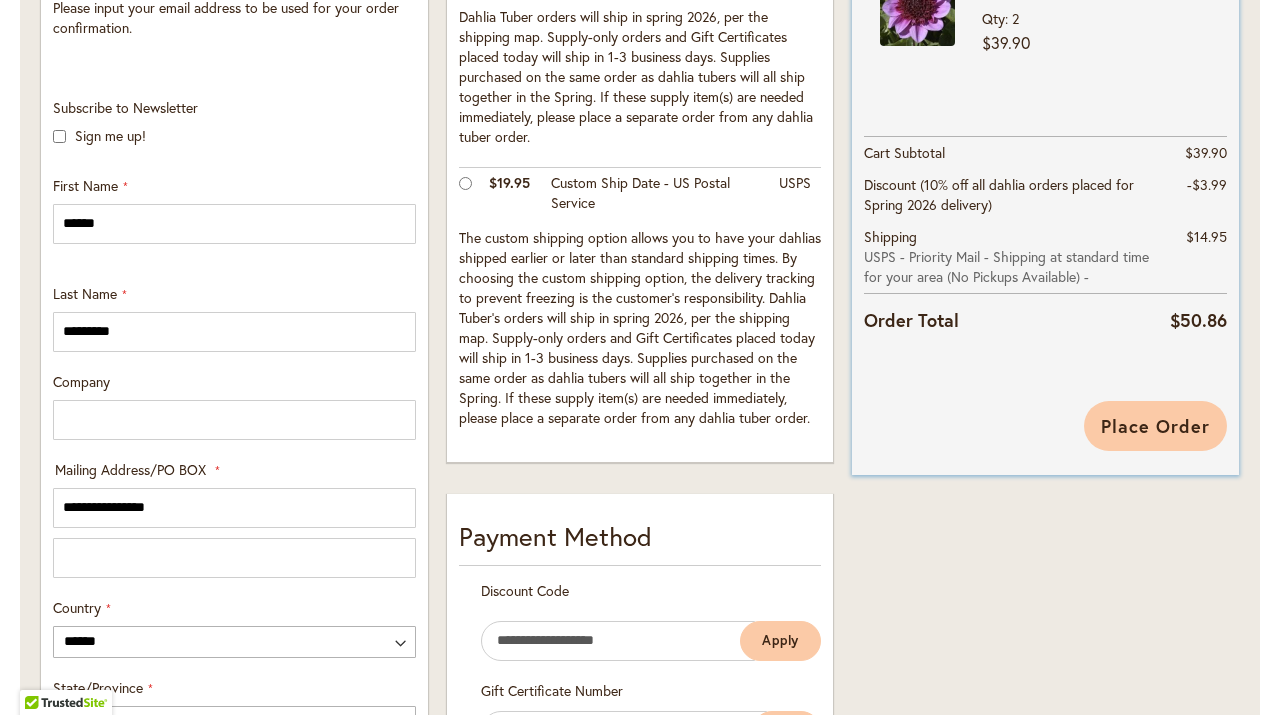click on "Place Order" at bounding box center (1155, 426) 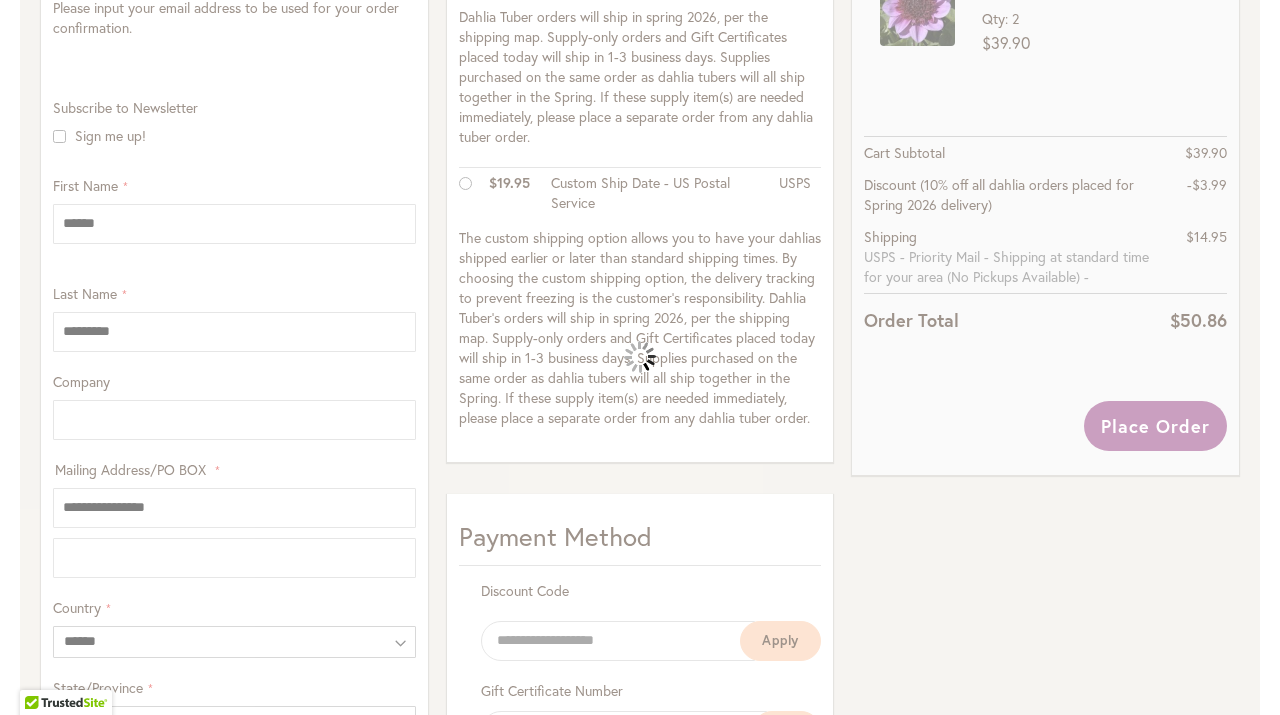 click on "Please wait..." at bounding box center (640, 357) 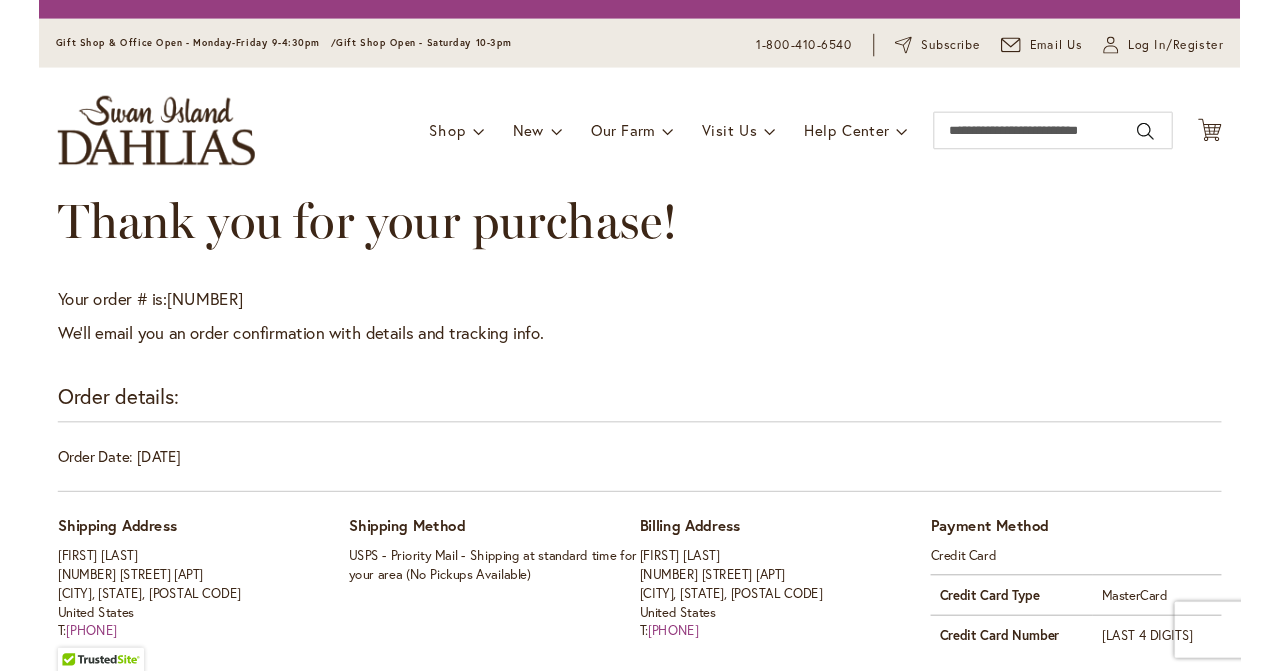 scroll, scrollTop: 0, scrollLeft: 0, axis: both 